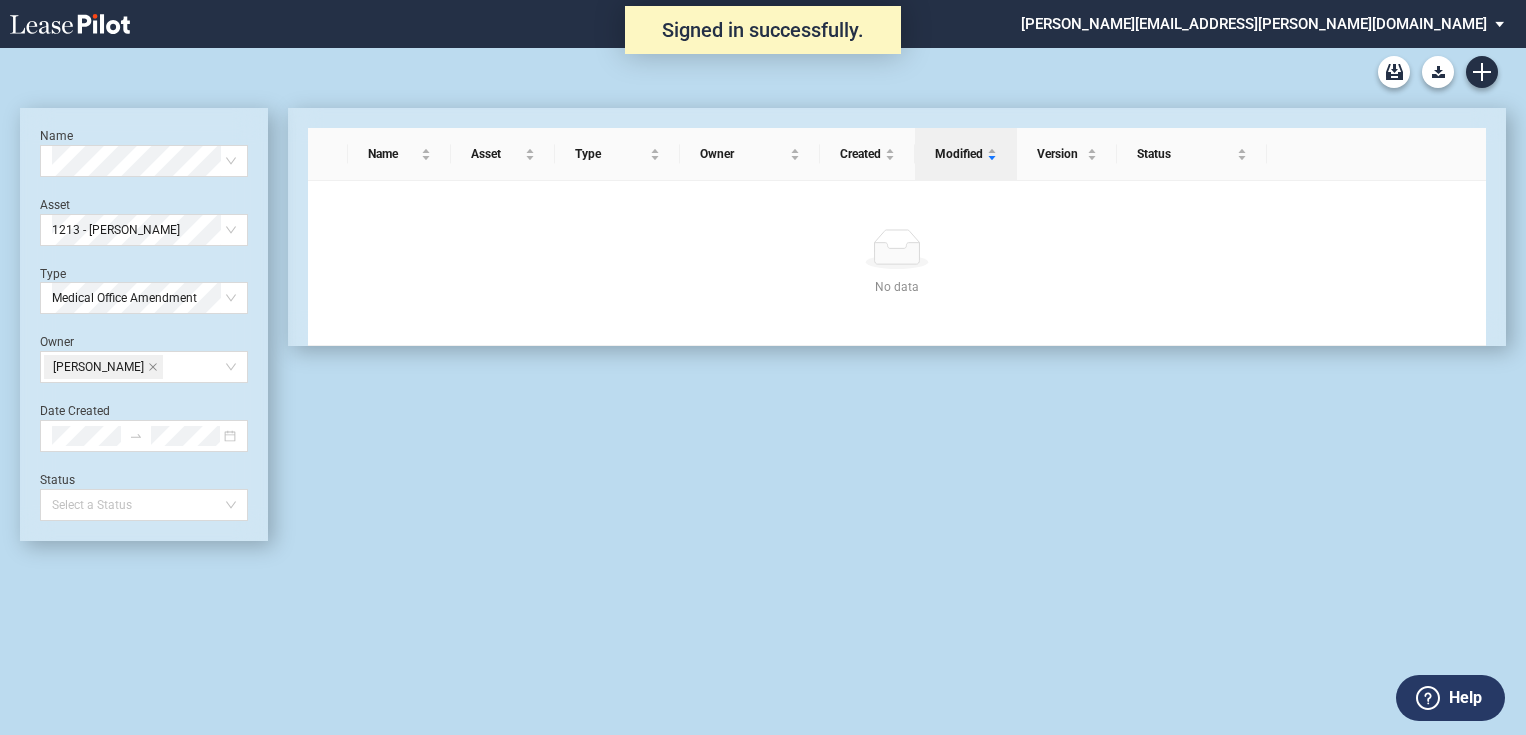 scroll, scrollTop: 0, scrollLeft: 0, axis: both 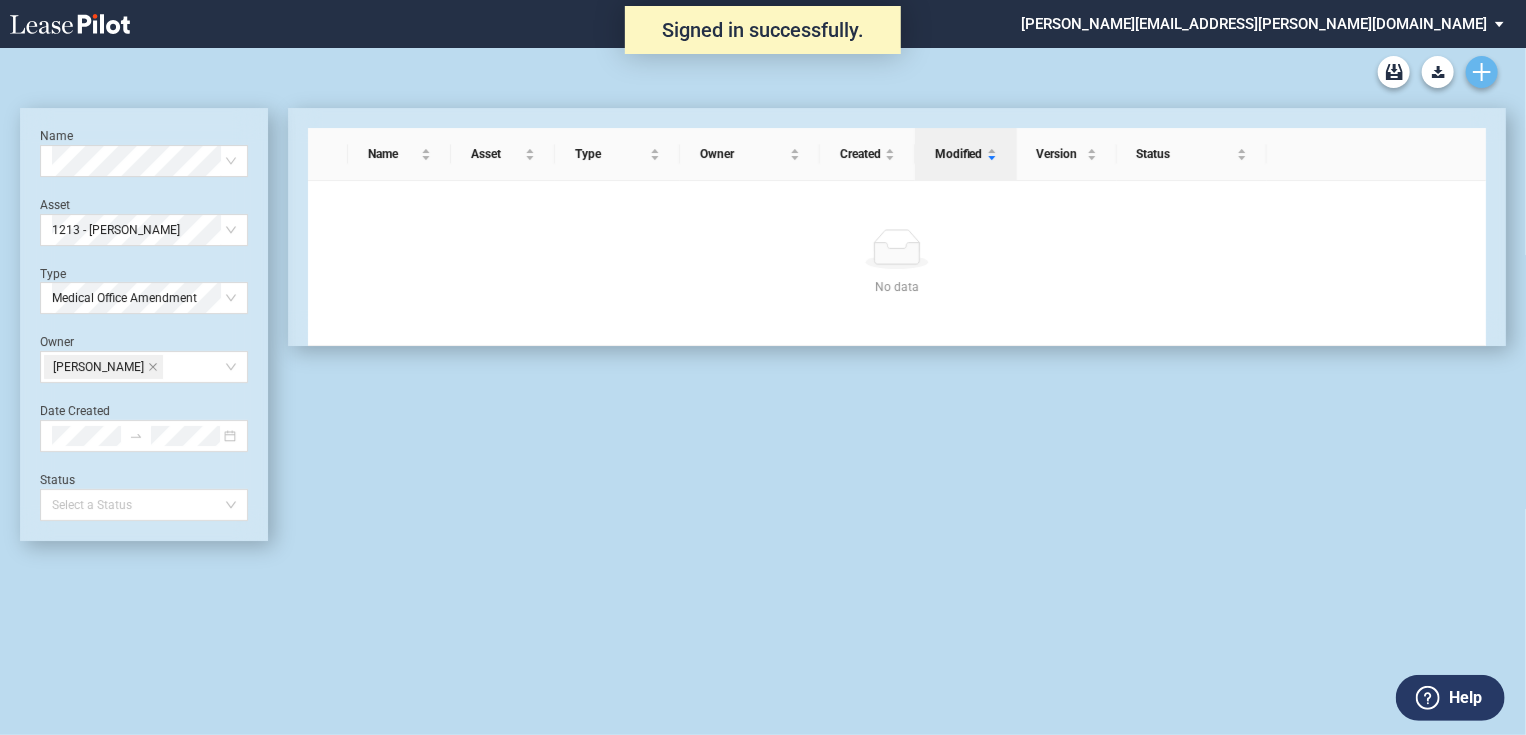 click 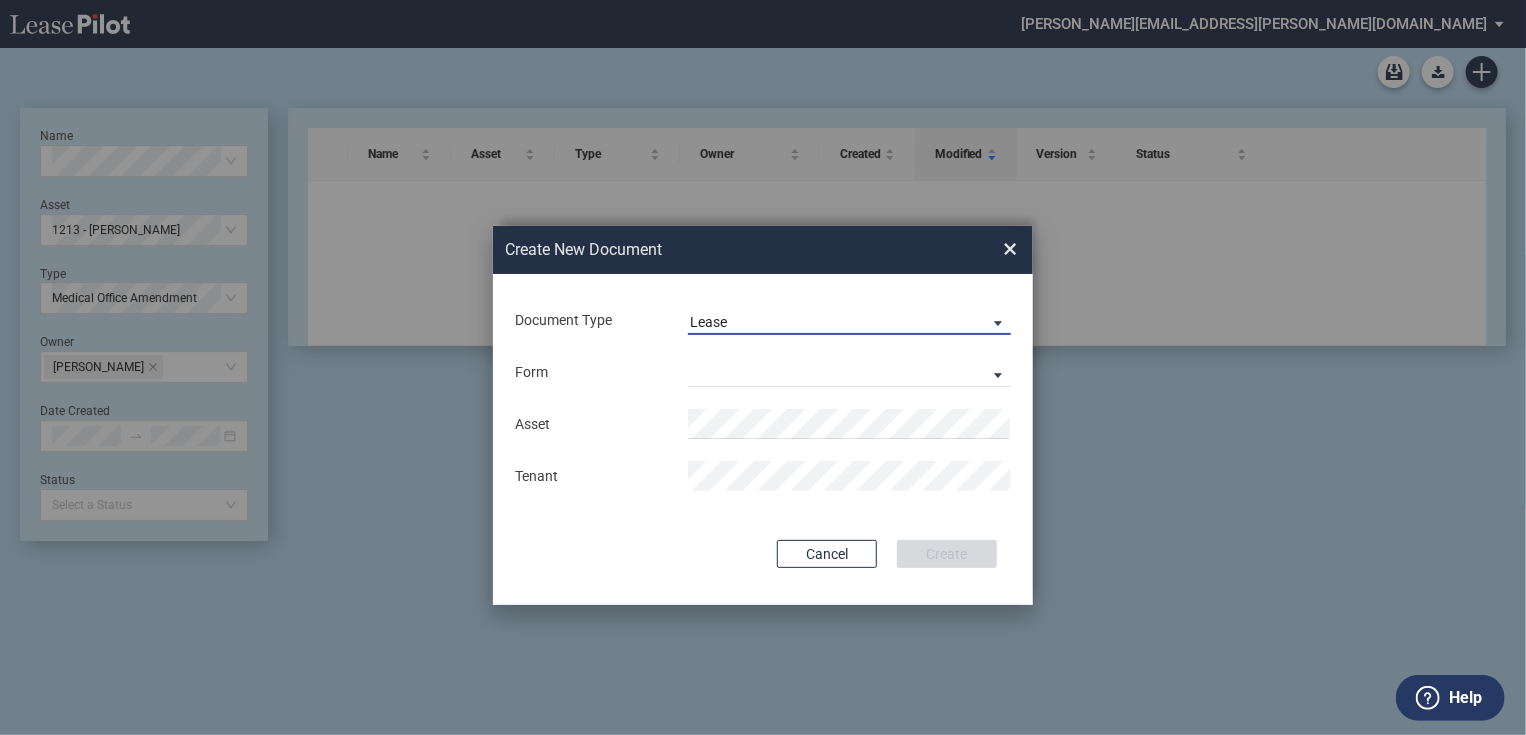 click on "Lease" at bounding box center (708, 322) 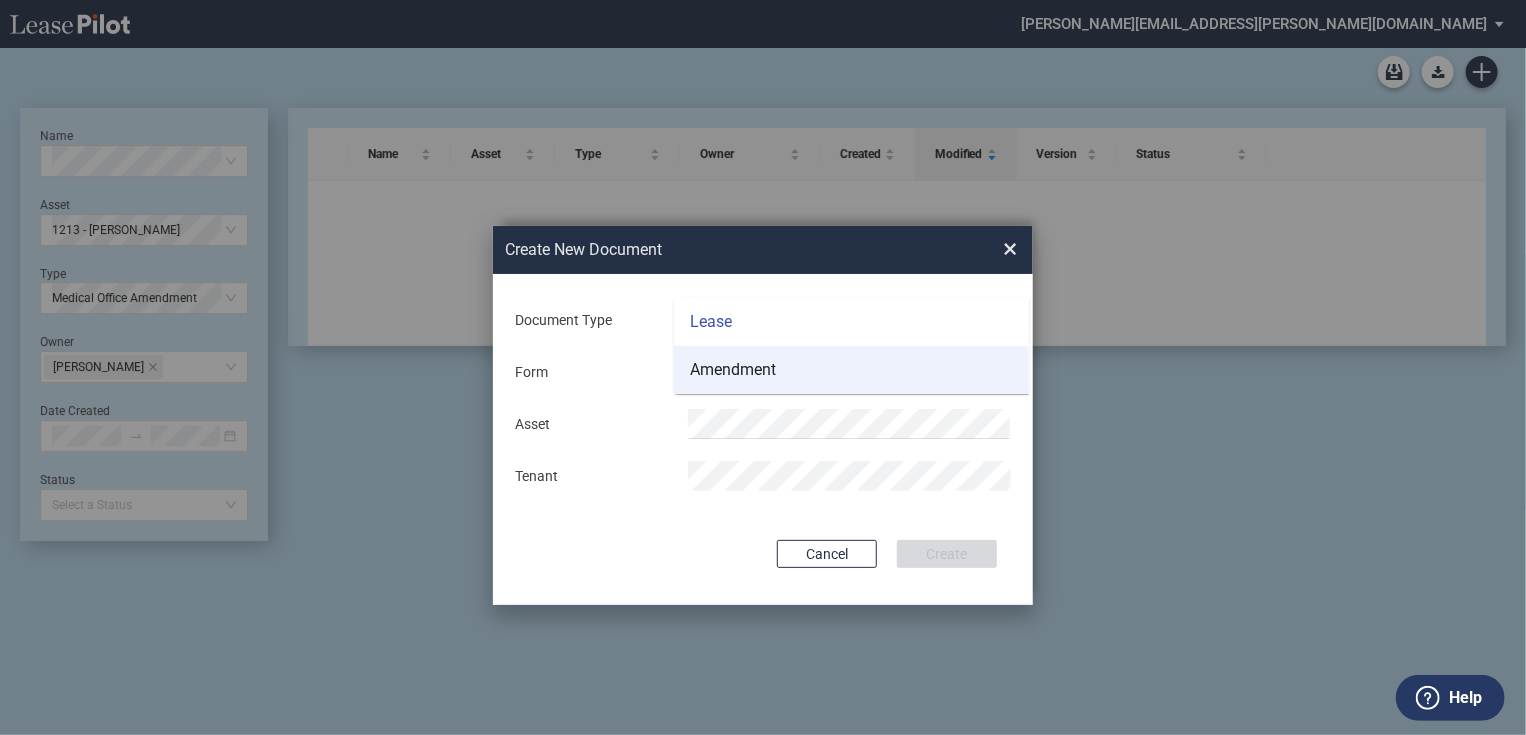 click on "Amendment" at bounding box center [733, 370] 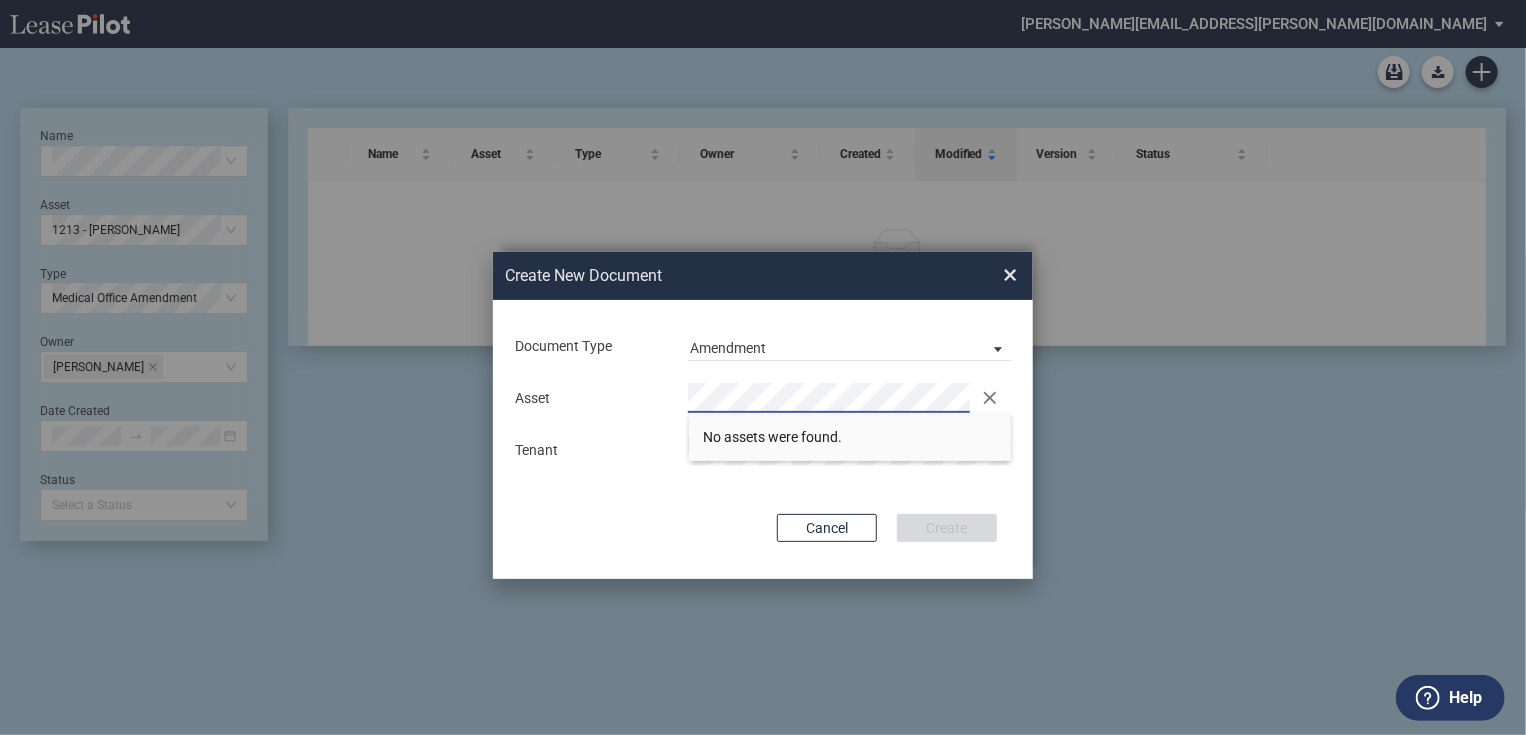 click on "Asset
Clear" at bounding box center (763, 398) 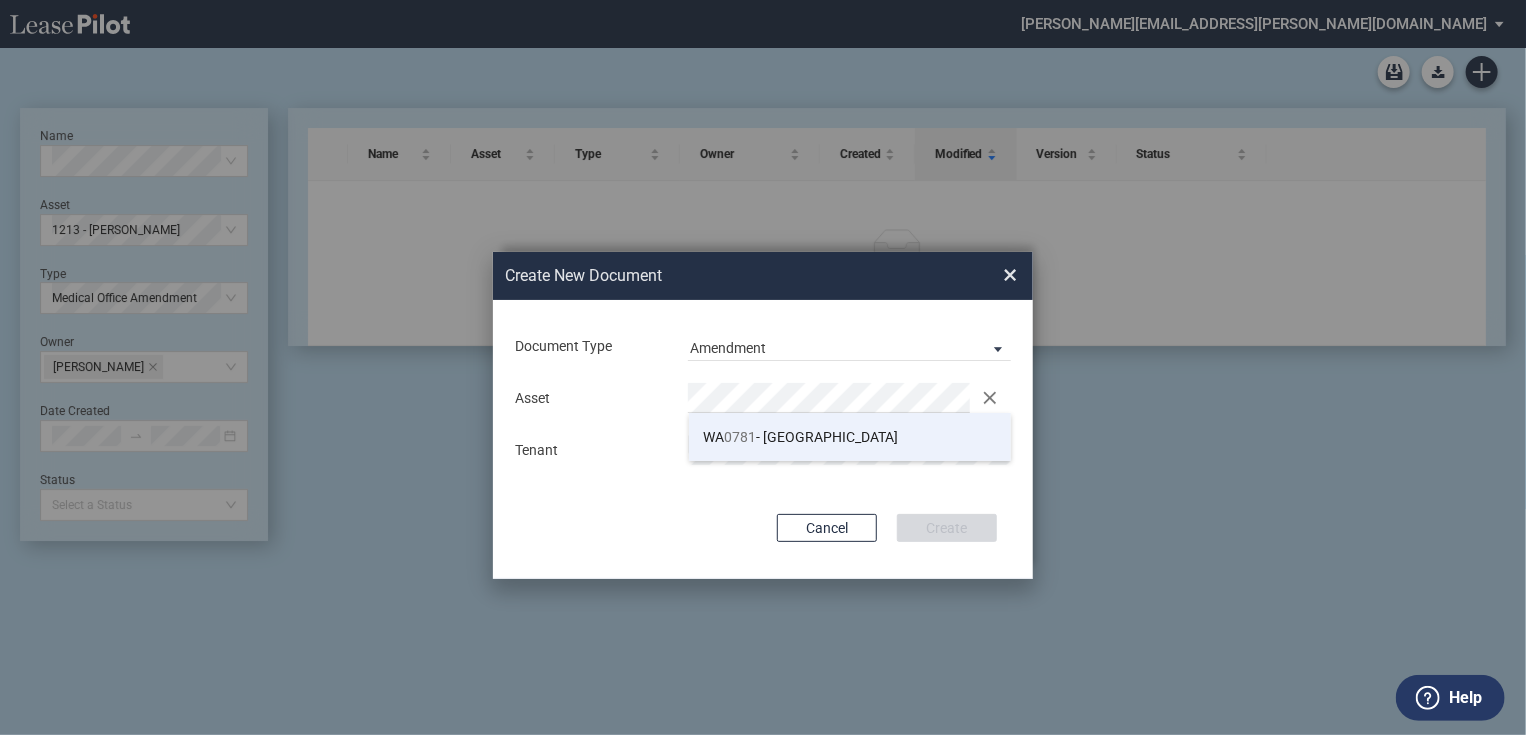click on "WA 0781  - [GEOGRAPHIC_DATA]" at bounding box center [801, 437] 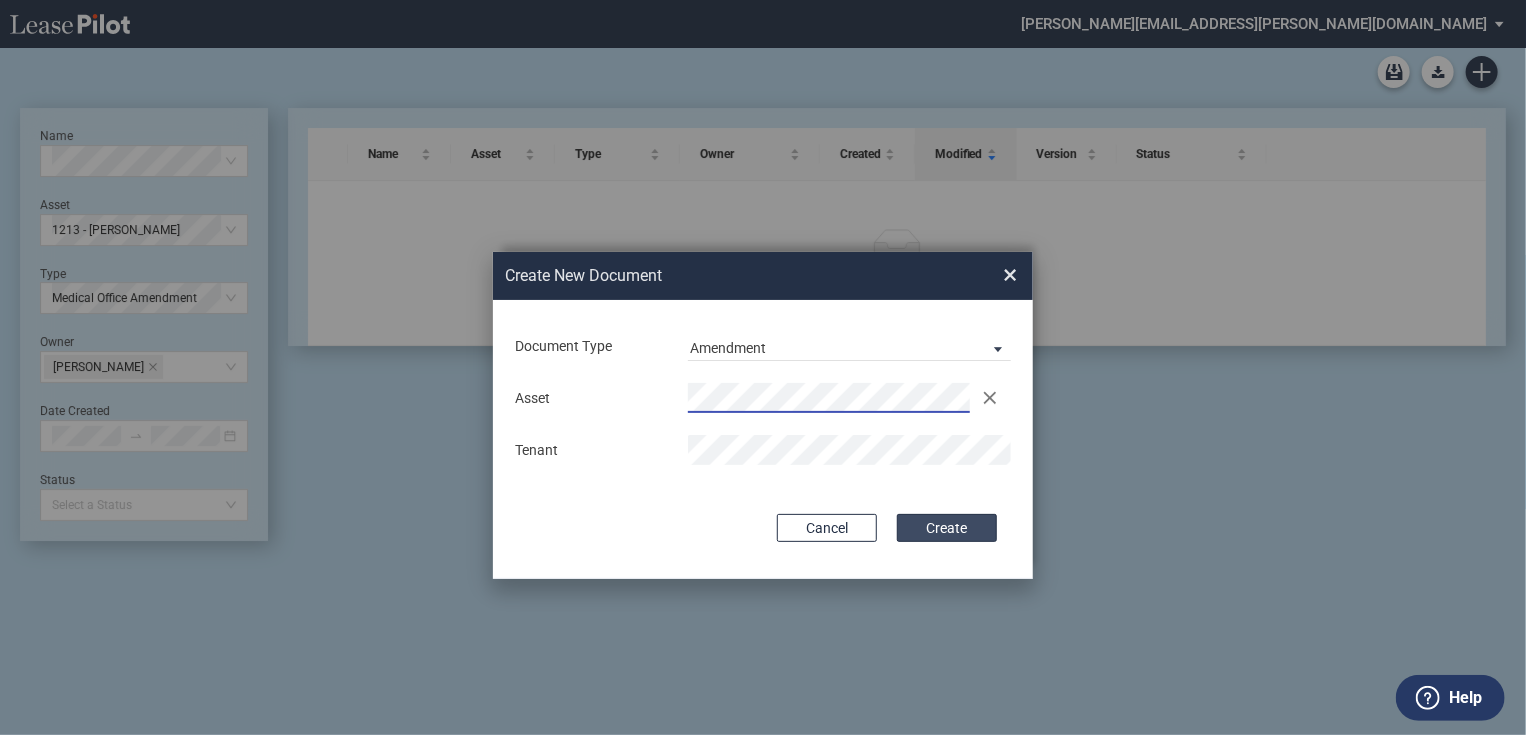 click on "Create" at bounding box center (947, 528) 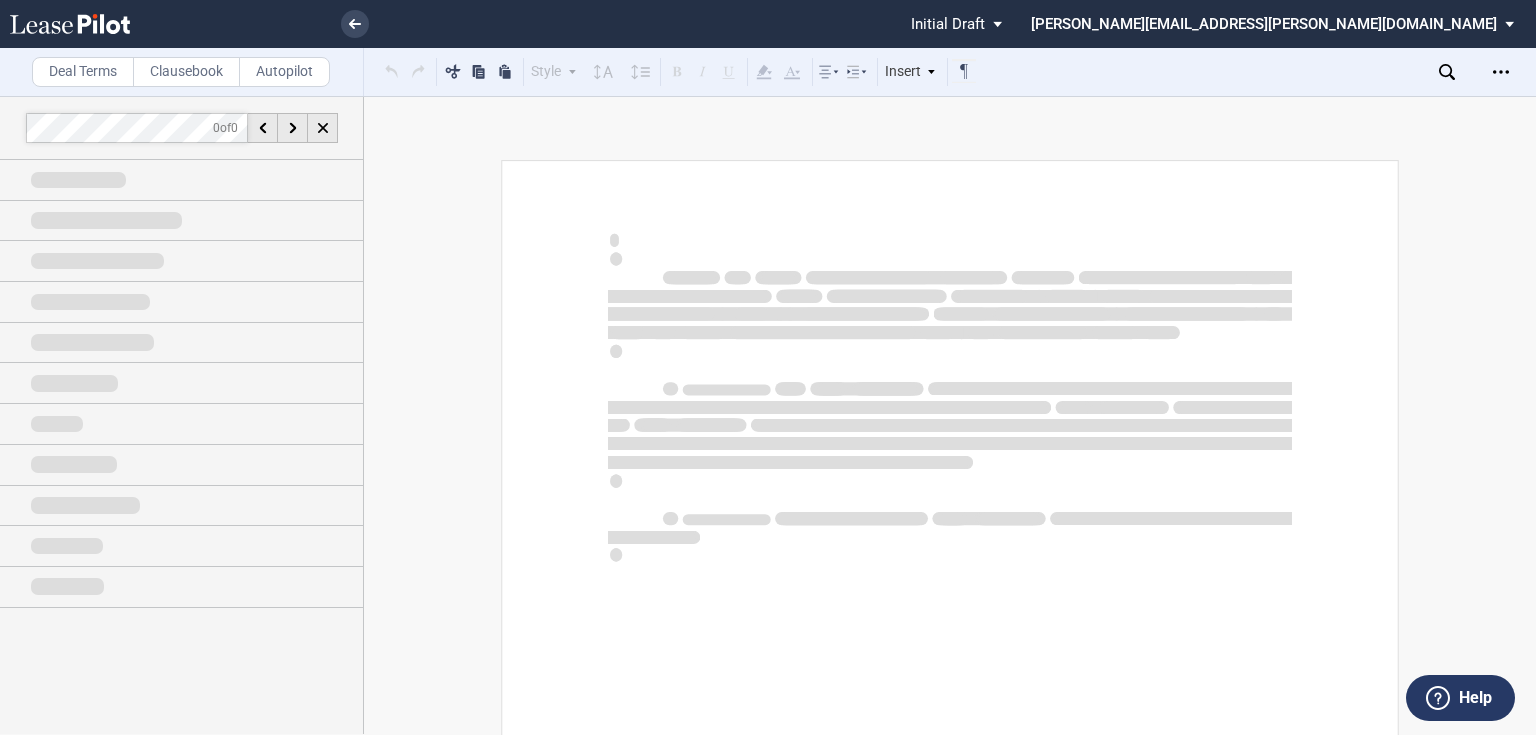 scroll, scrollTop: 0, scrollLeft: 0, axis: both 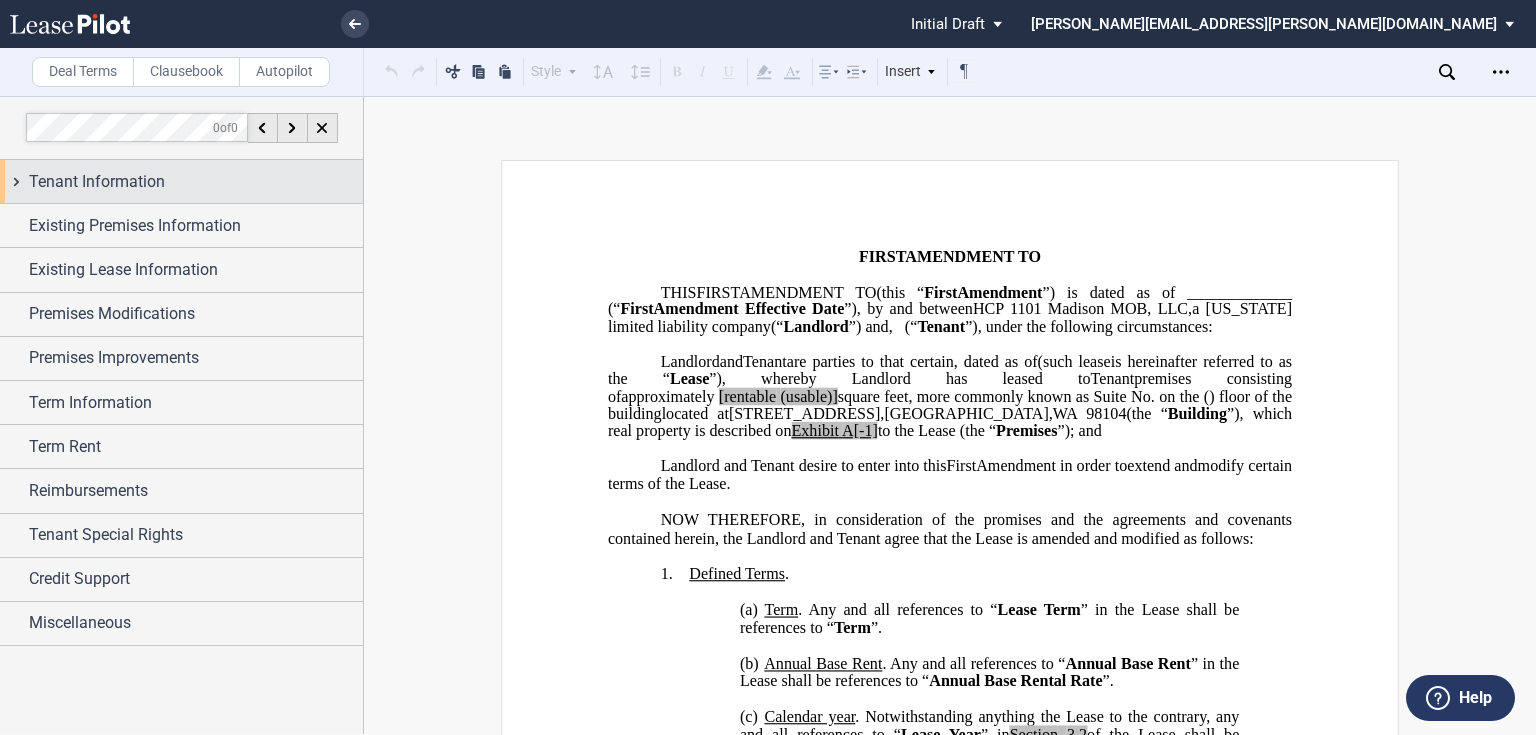 click on "Tenant Information" at bounding box center [181, 181] 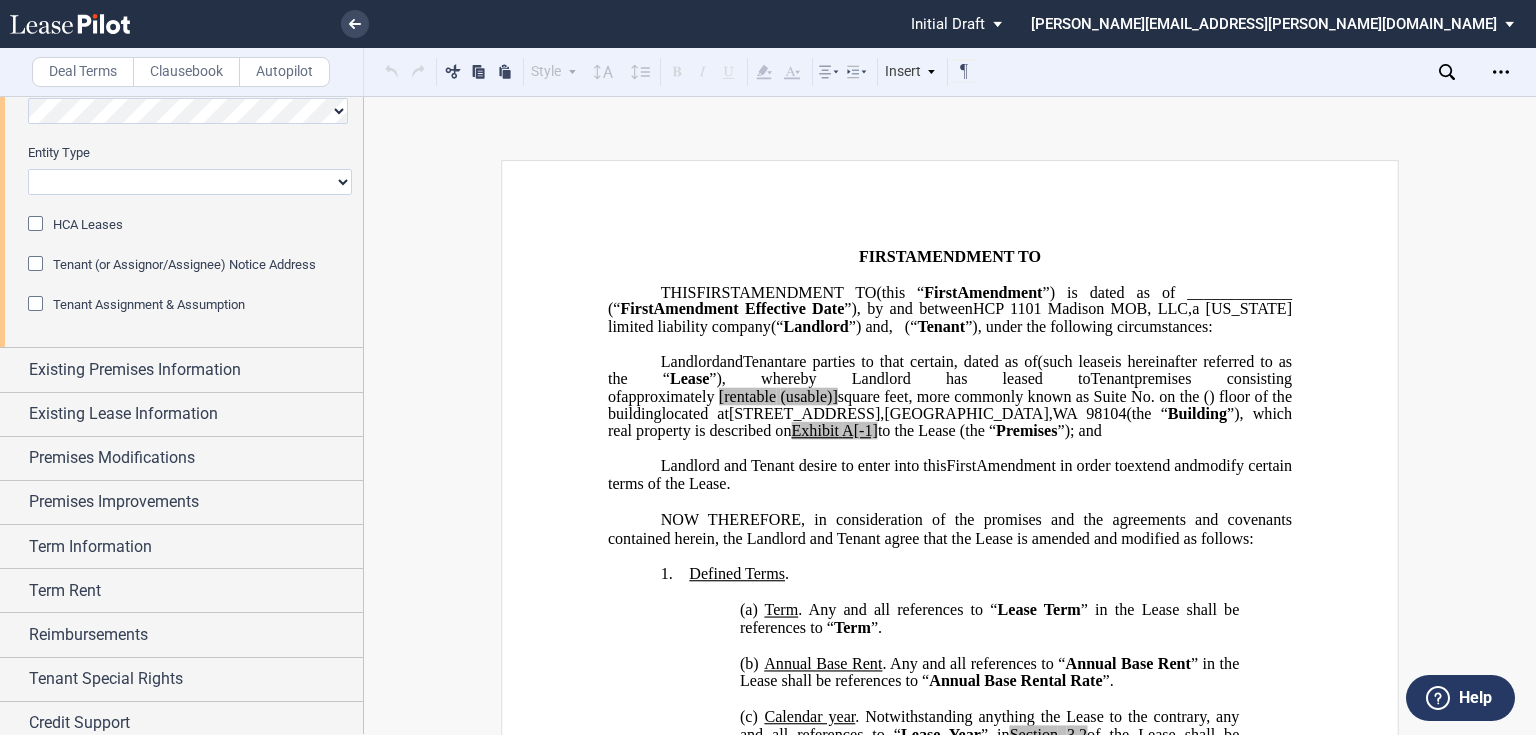 scroll, scrollTop: 320, scrollLeft: 0, axis: vertical 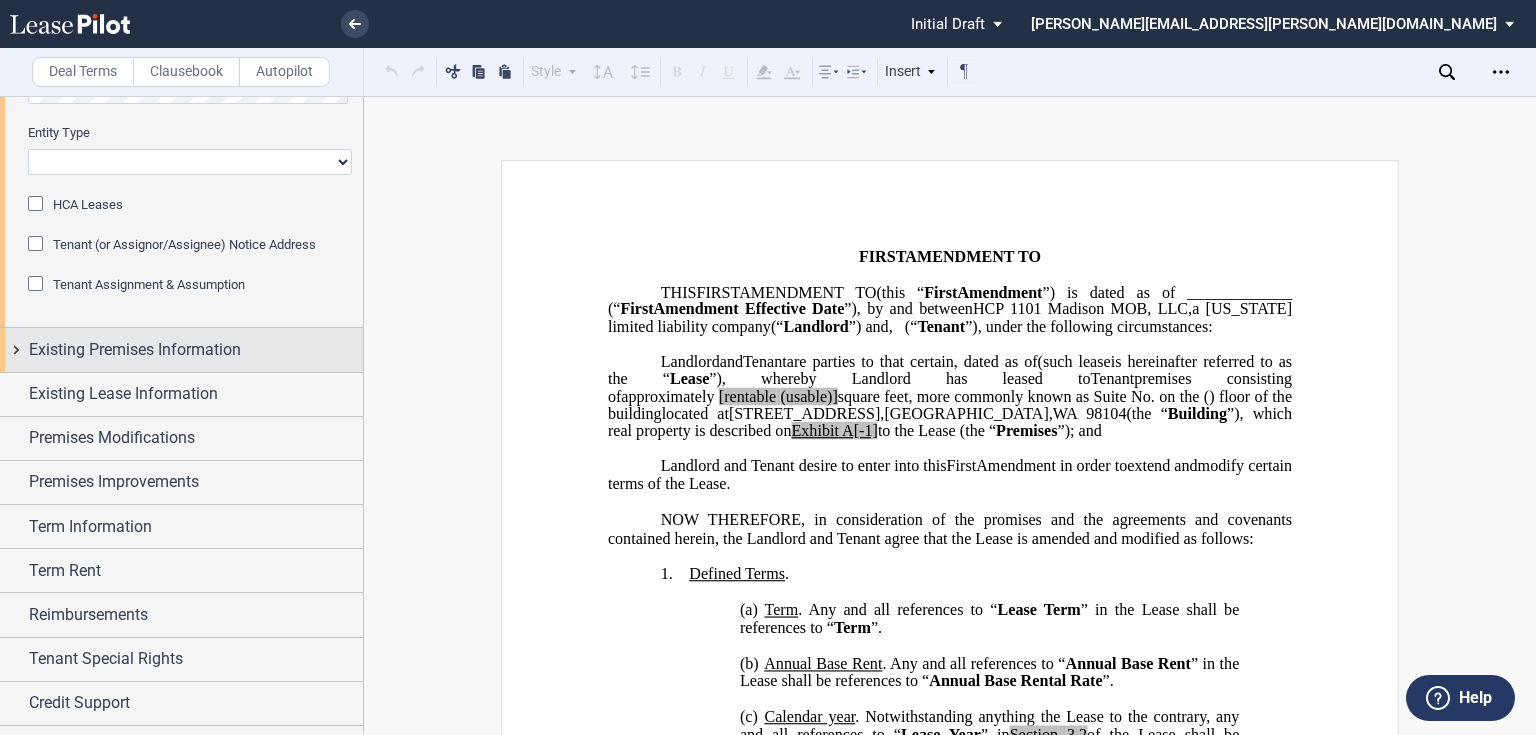 click on "Existing Premises Information" at bounding box center [135, 350] 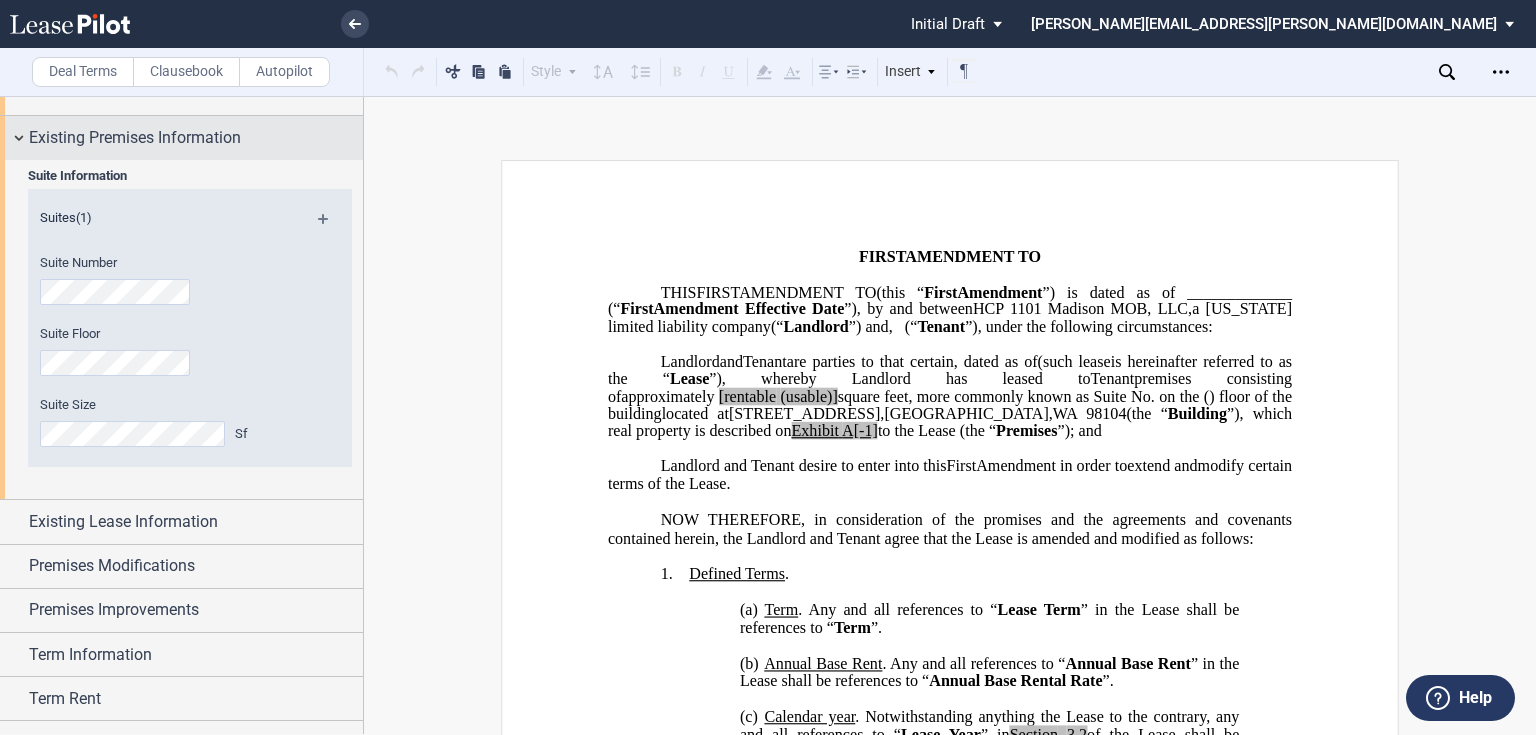 scroll, scrollTop: 640, scrollLeft: 0, axis: vertical 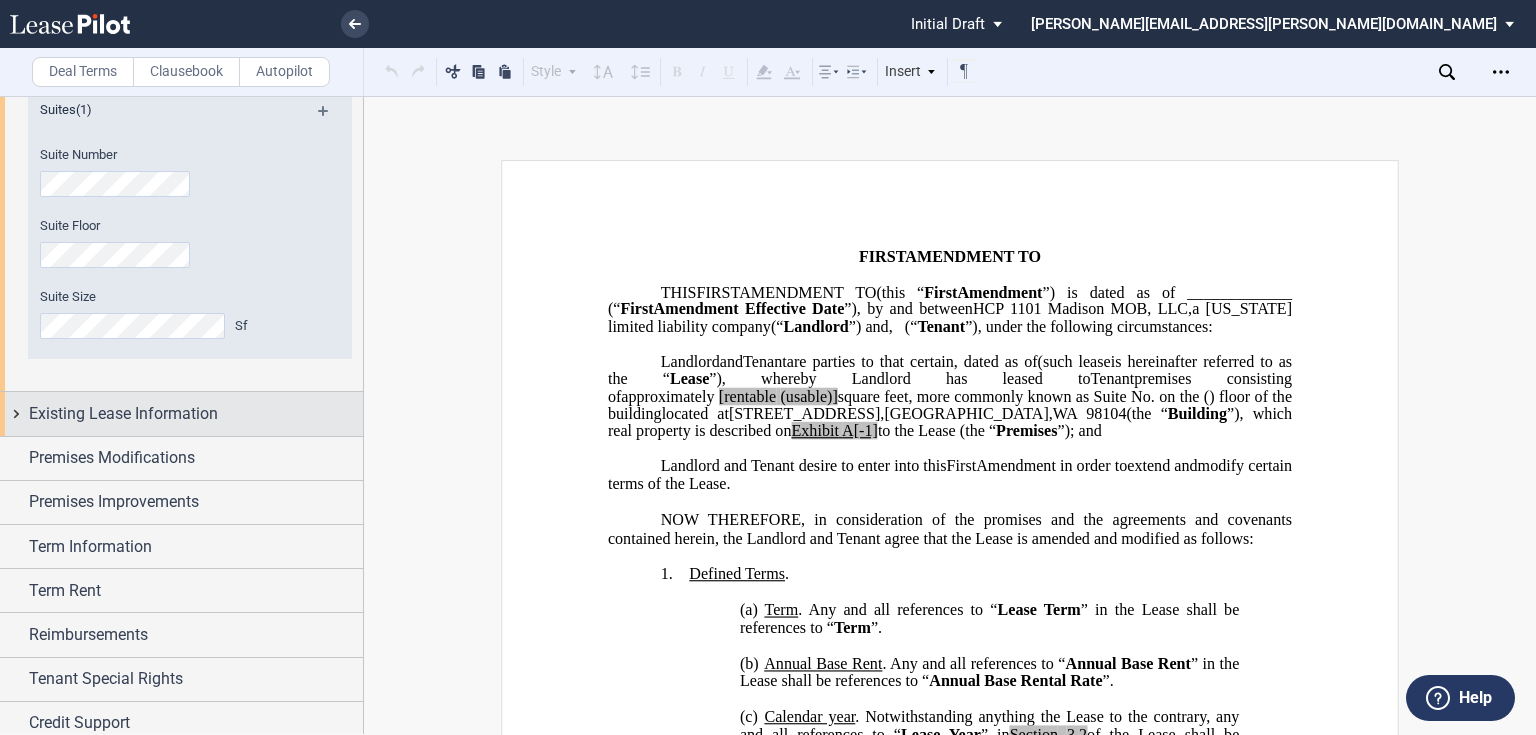 click on "Existing Lease Information" at bounding box center (123, 414) 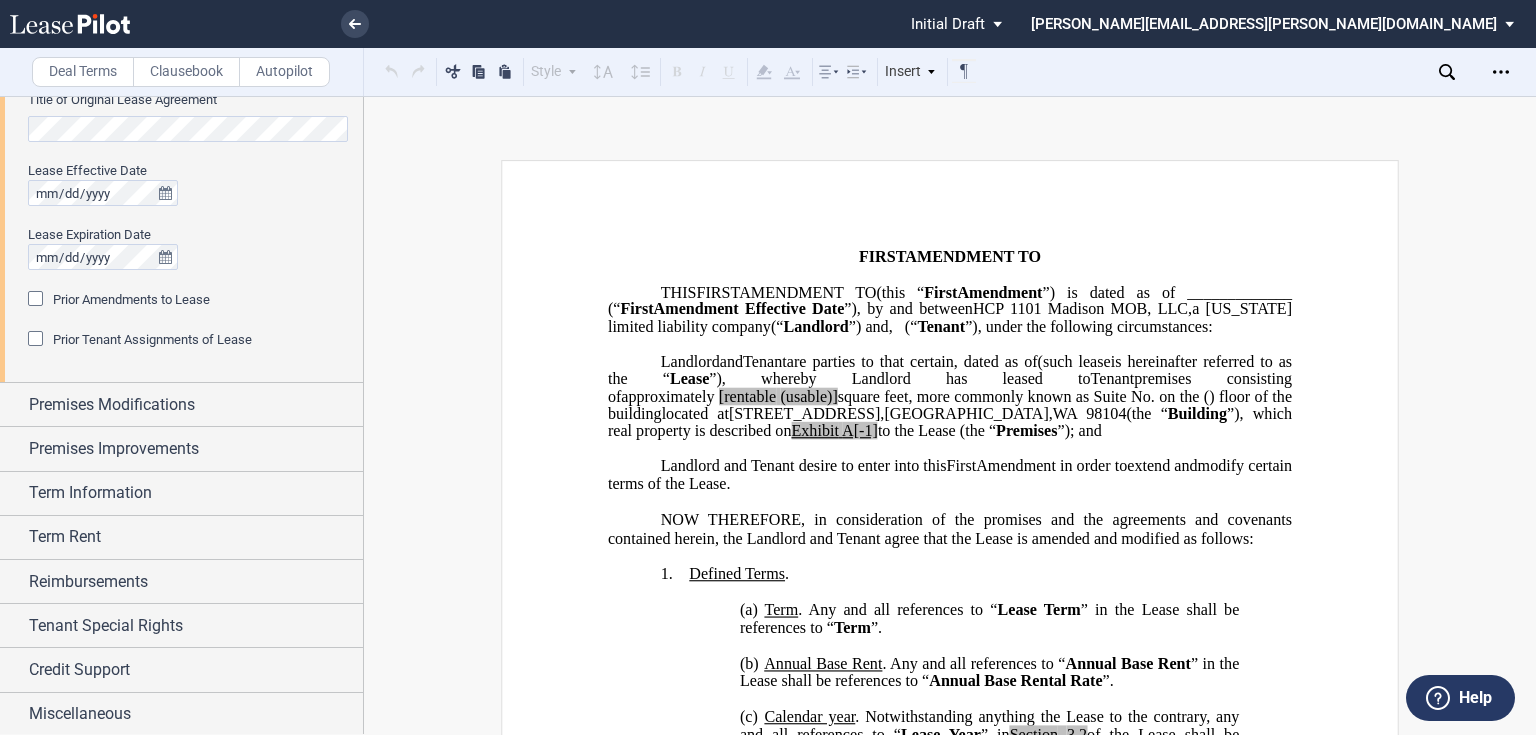scroll, scrollTop: 992, scrollLeft: 0, axis: vertical 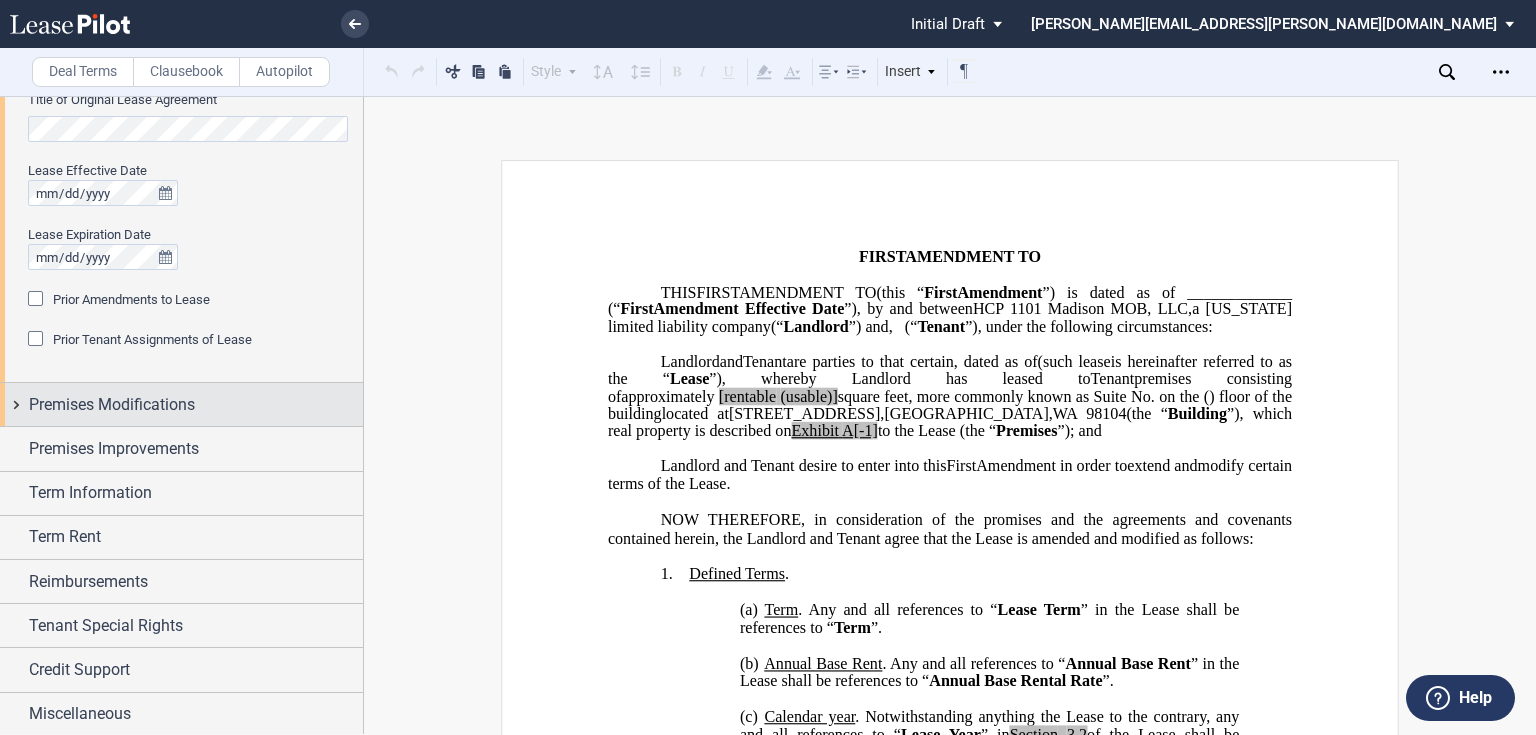 click on "Premises Modifications" at bounding box center (112, 405) 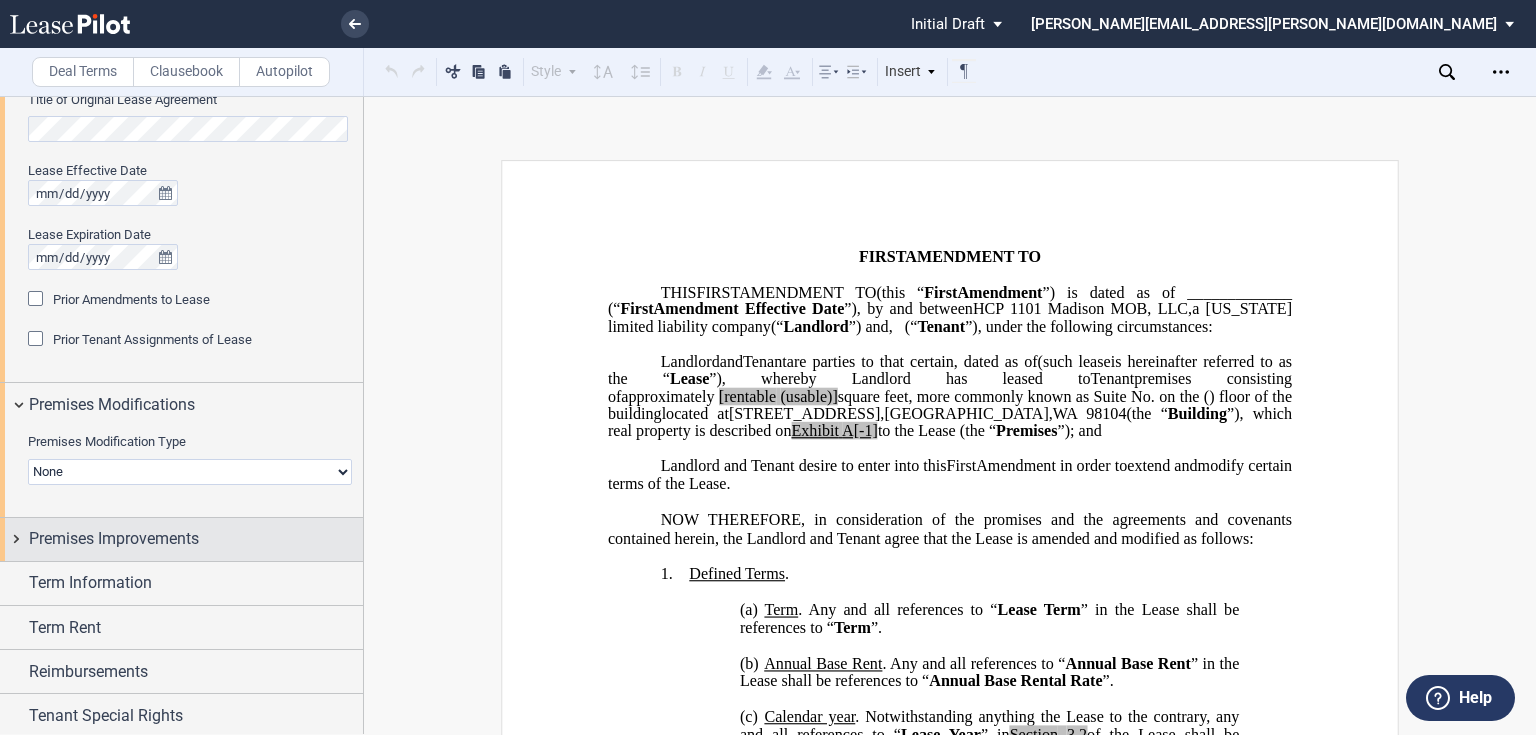 scroll, scrollTop: 1082, scrollLeft: 0, axis: vertical 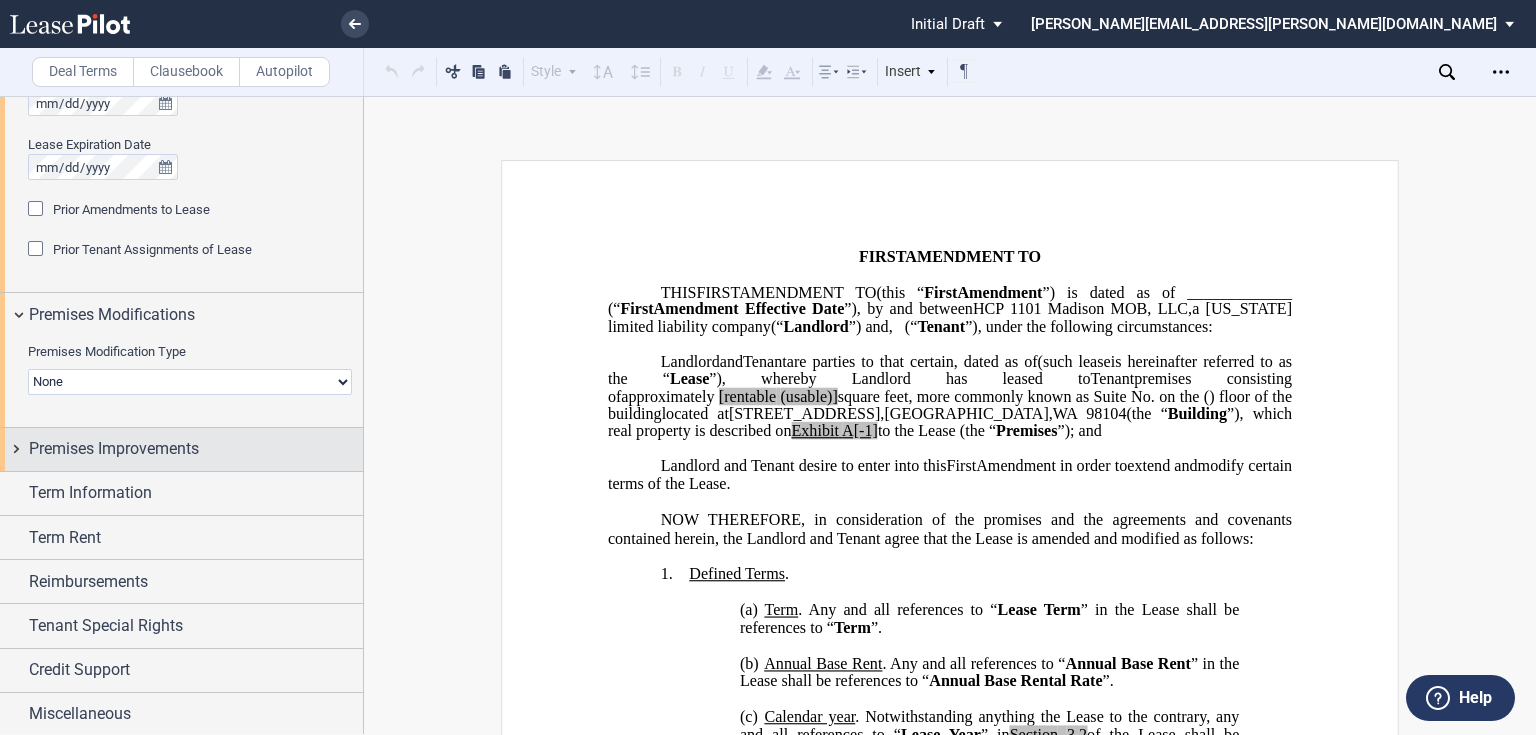click on "Premises Improvements" at bounding box center (114, 449) 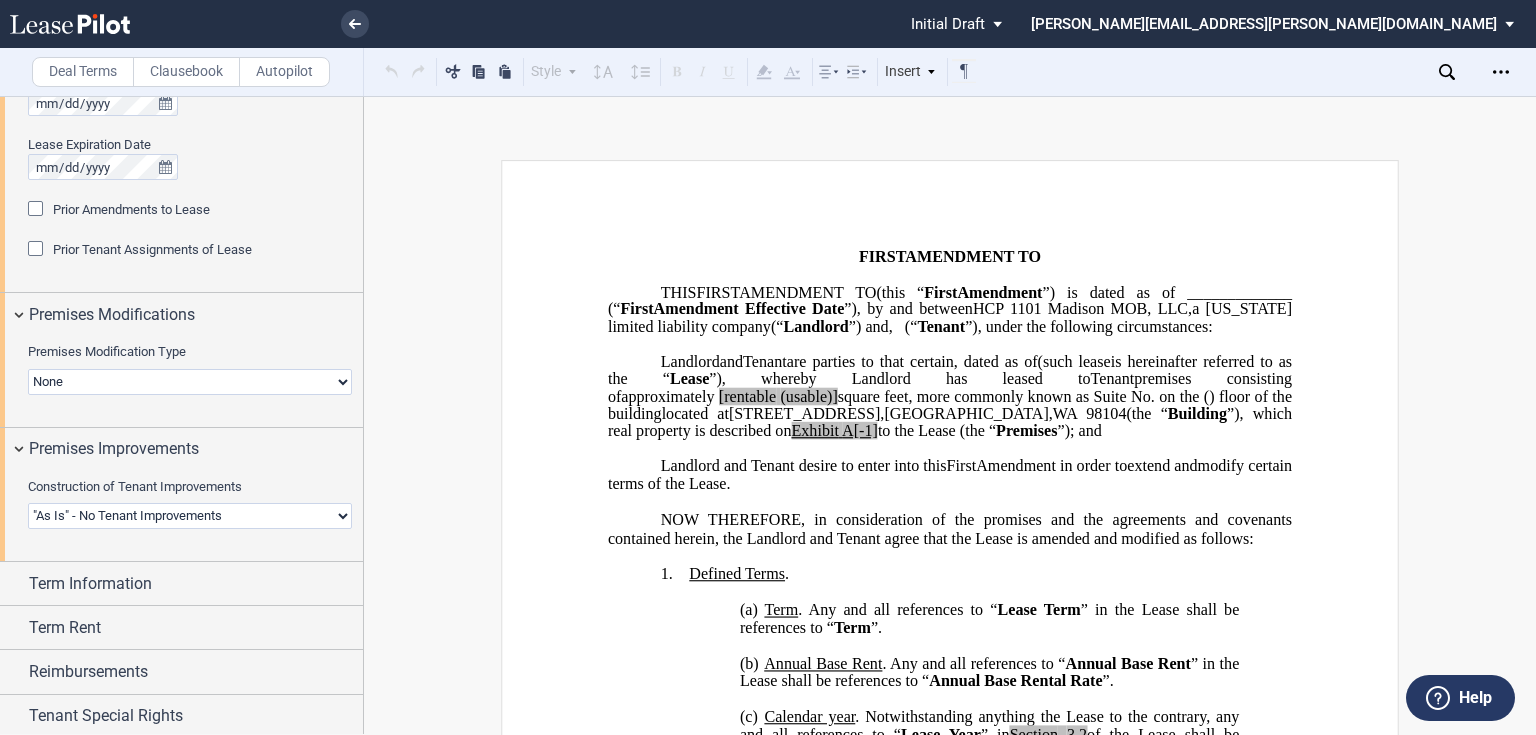 scroll, scrollTop: 1172, scrollLeft: 0, axis: vertical 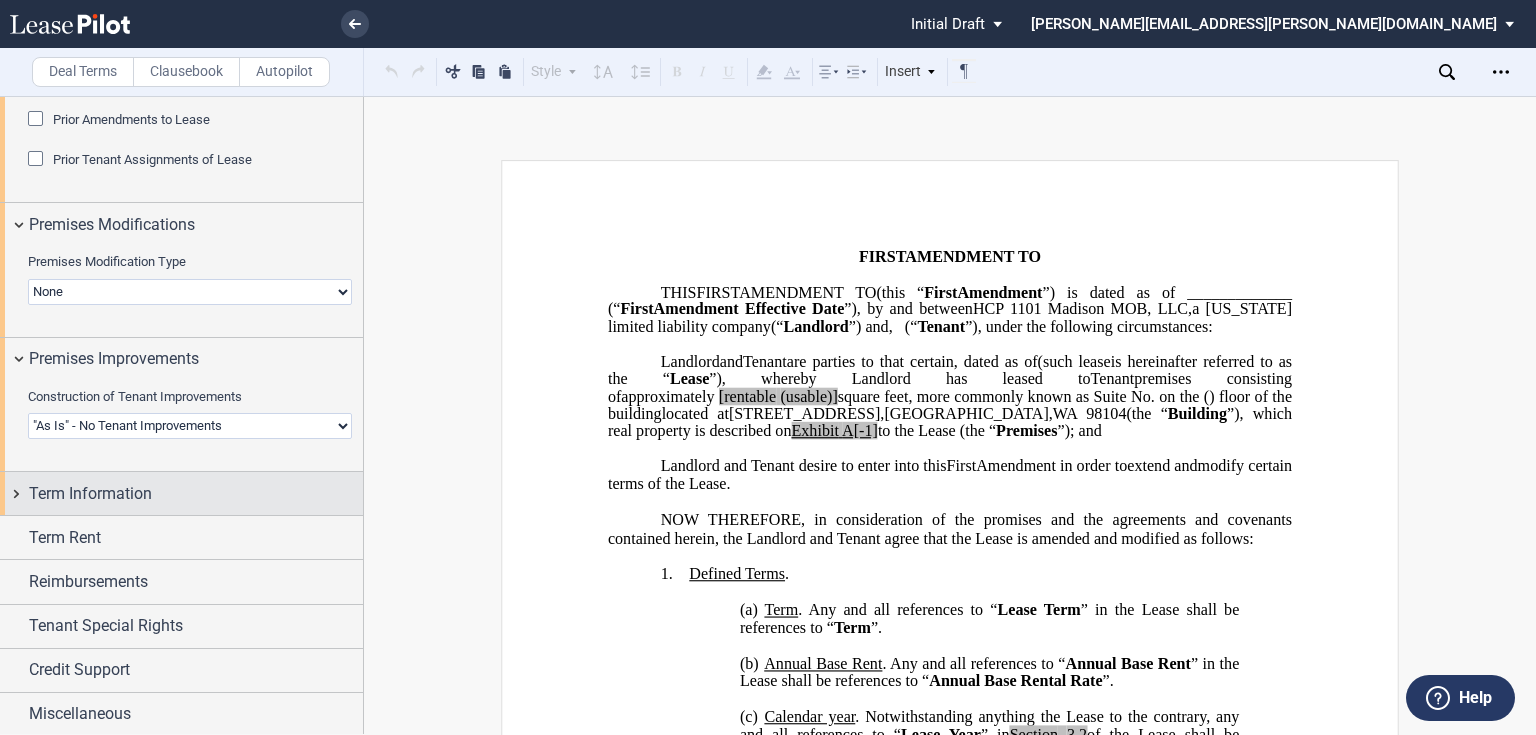 click on "Term Information" at bounding box center [90, 494] 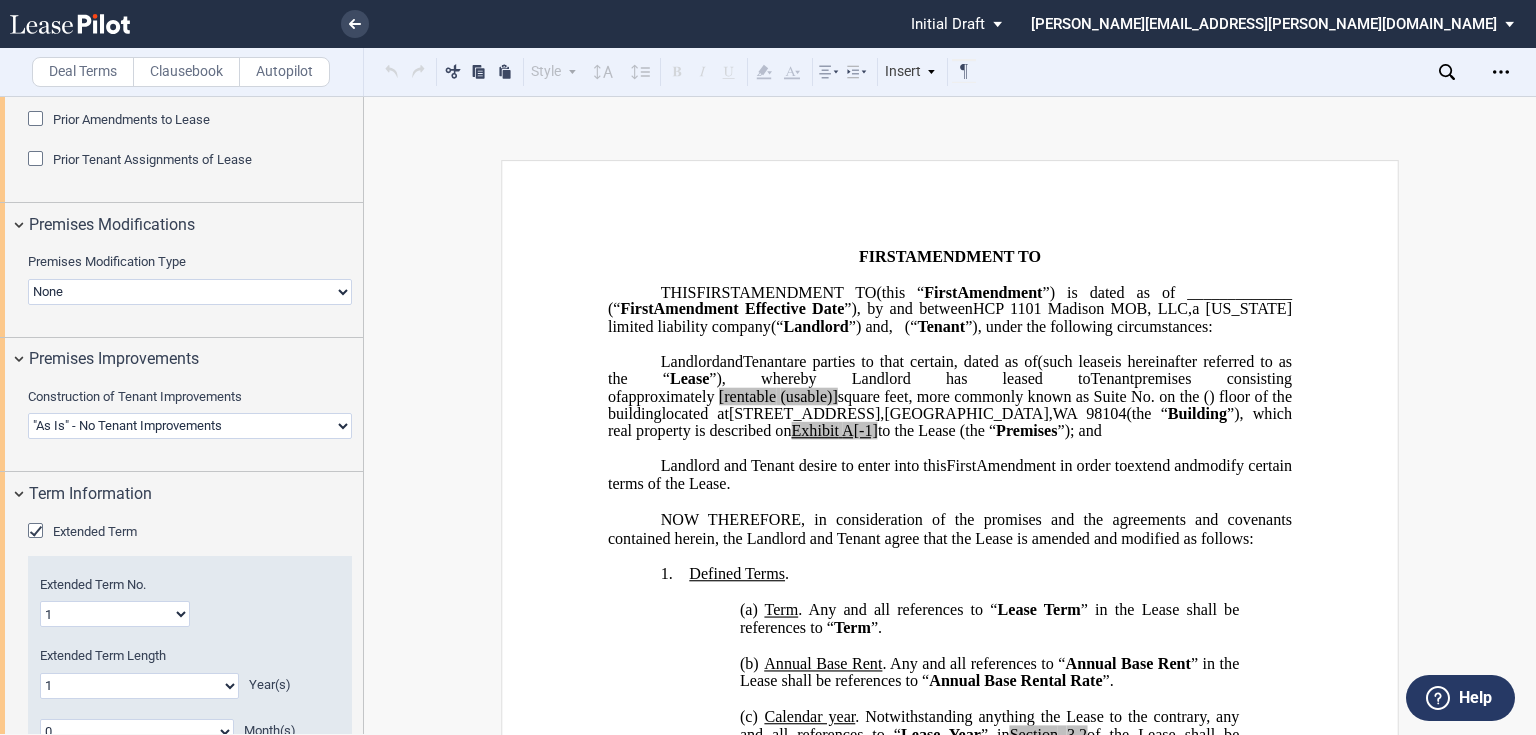 scroll, scrollTop: 1412, scrollLeft: 0, axis: vertical 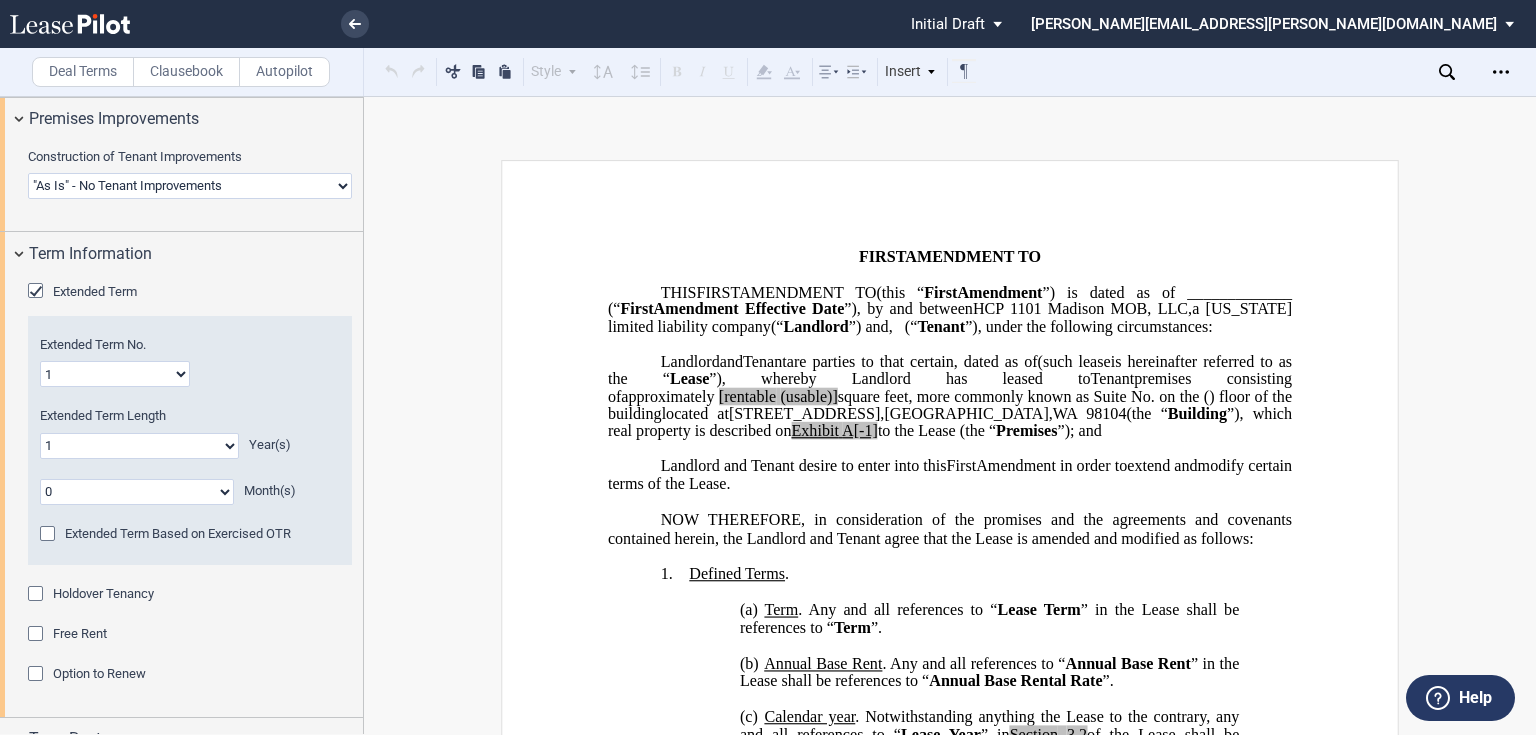 click on "0 1 2 3 4 5 6 7 8 9 10 11" at bounding box center [137, 492] 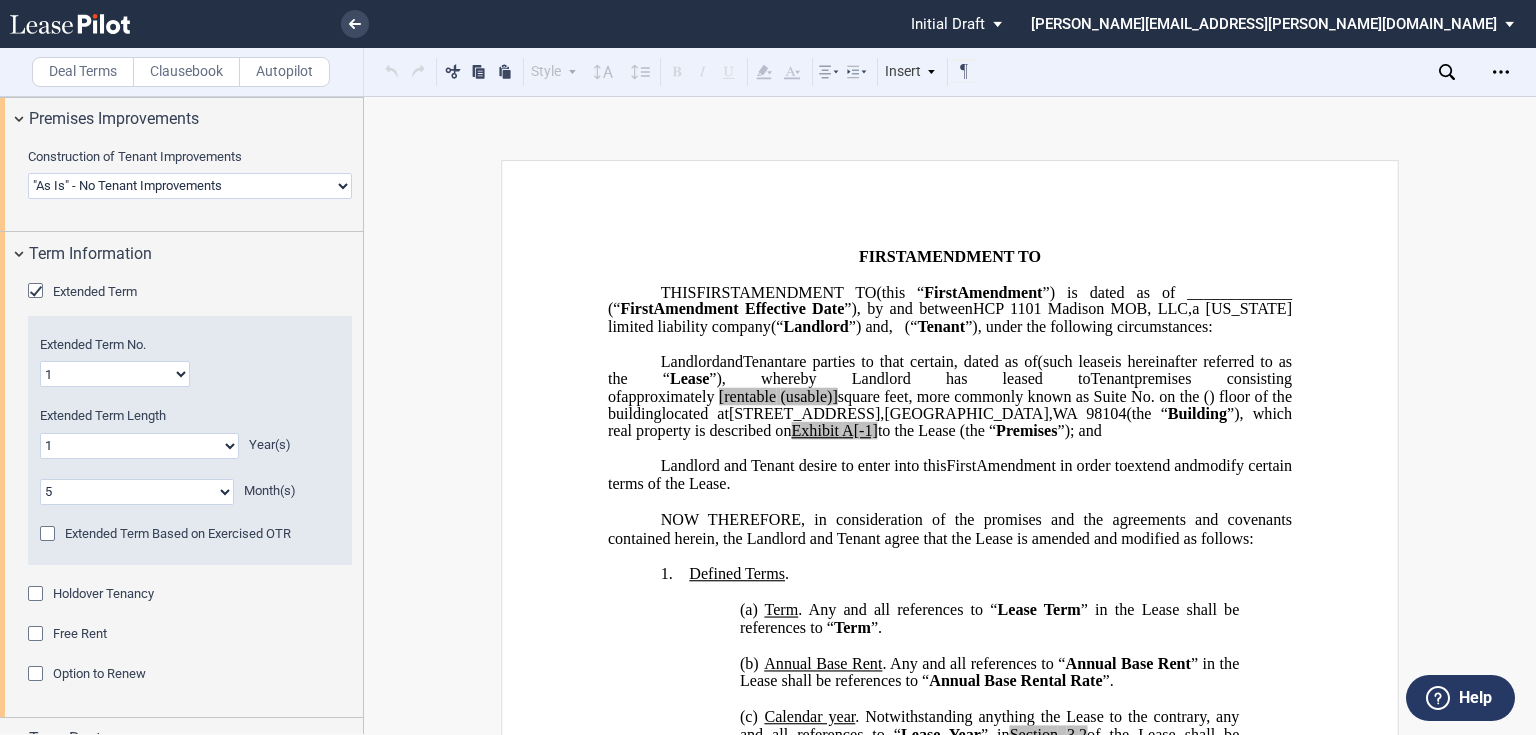 click on "0 1 2 3 4 5 6 7 8 9 10 11" at bounding box center [137, 492] 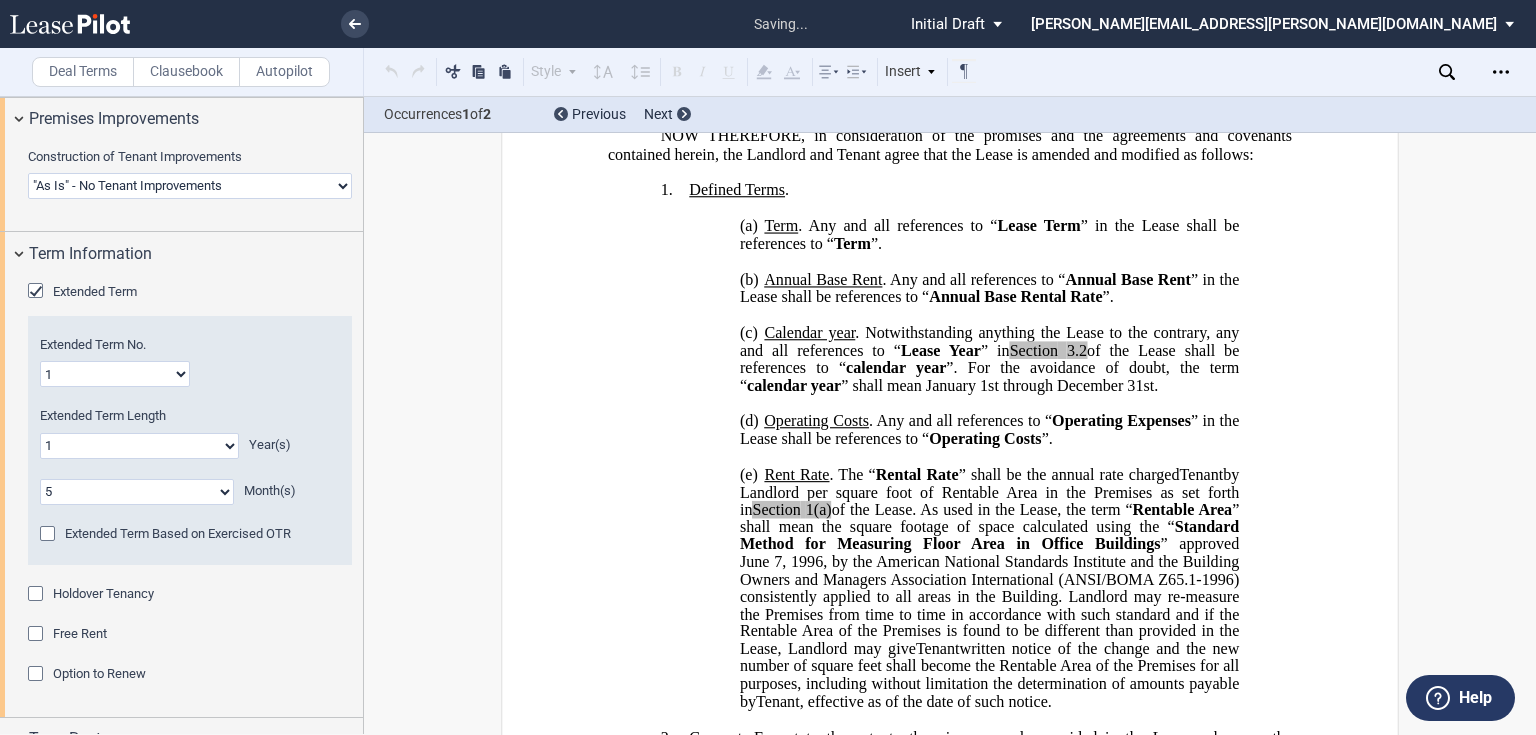 scroll, scrollTop: 872, scrollLeft: 0, axis: vertical 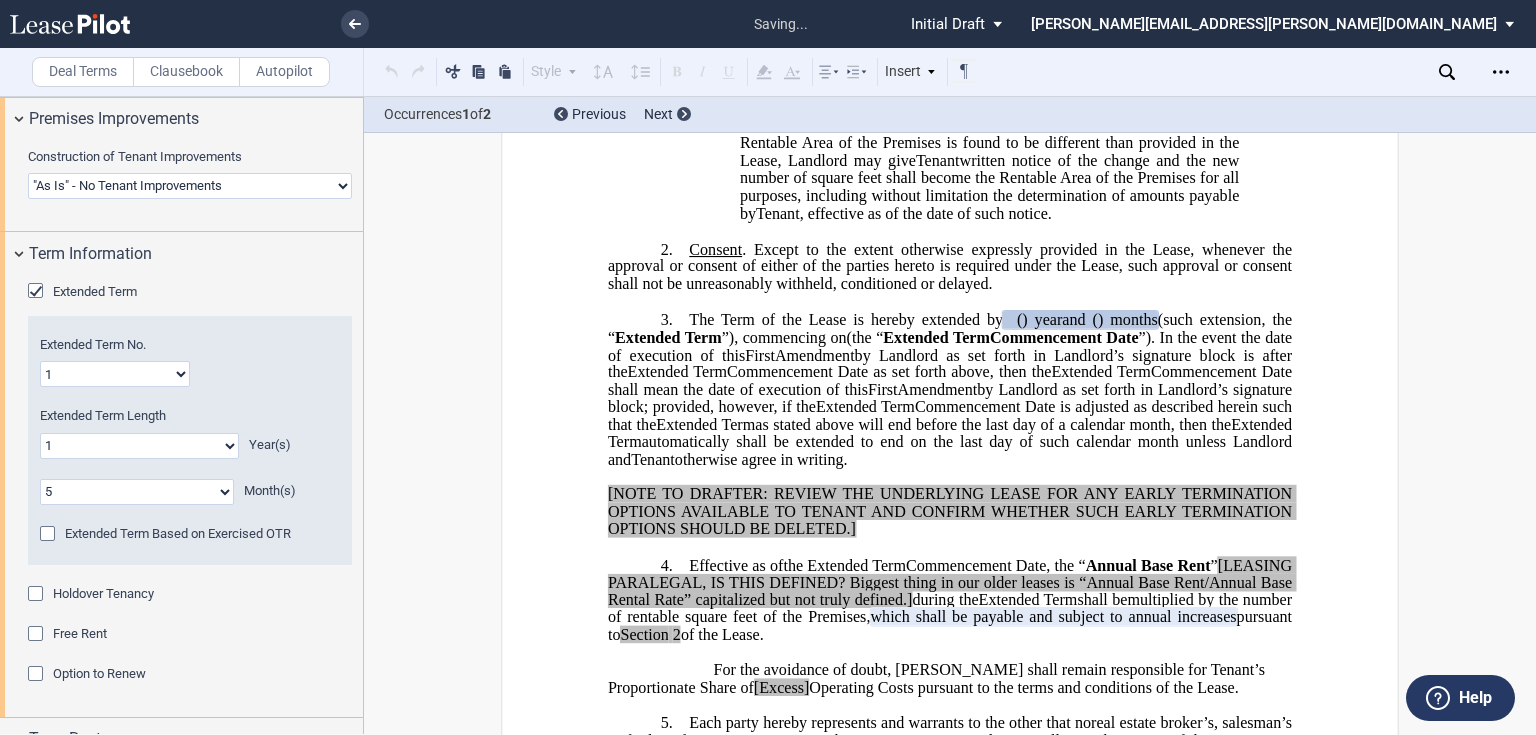 click on "0 1 2 3 4 5 6 7 8 9 10 11 12 13 14 15 16 17 18 19 20" 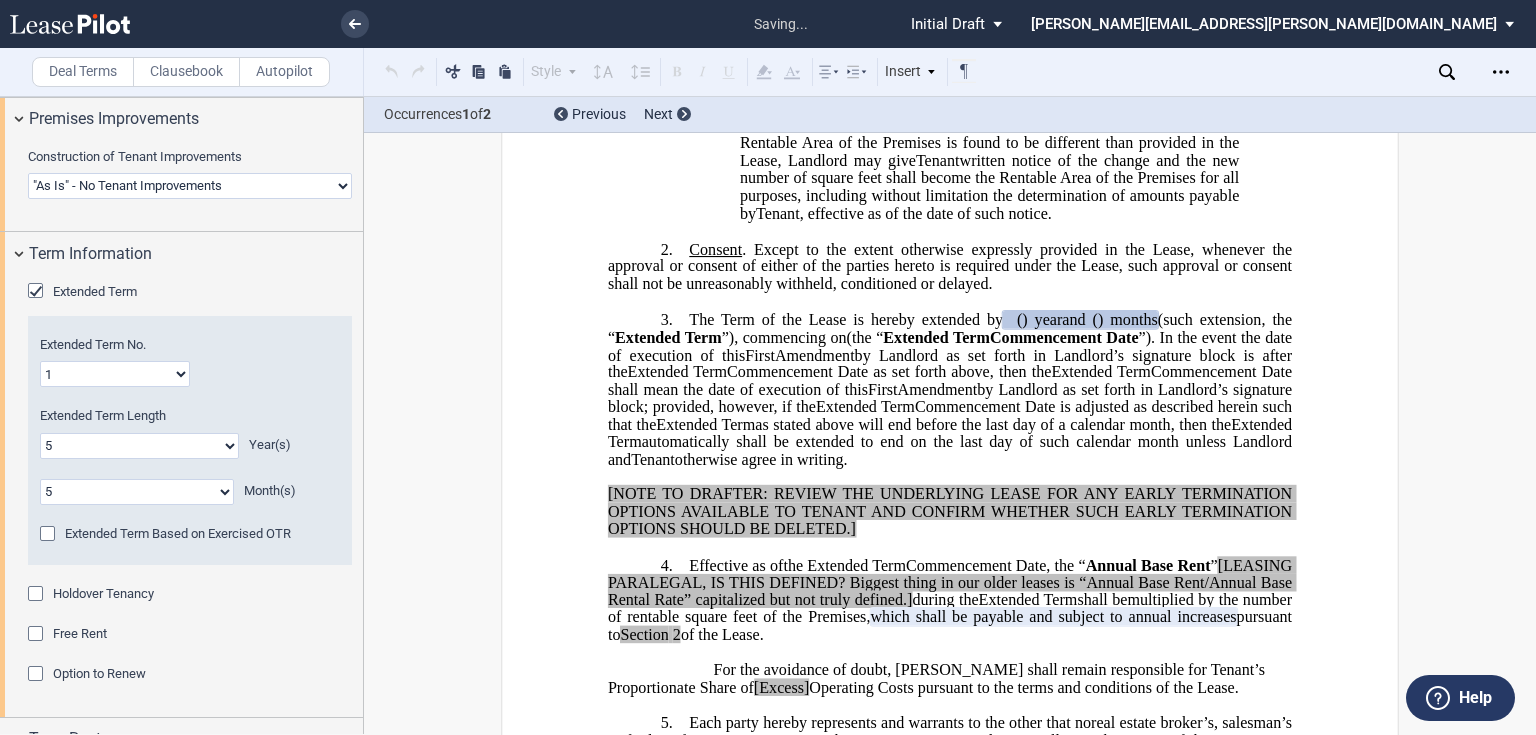 click on "0 1 2 3 4 5 6 7 8 9 10 11 12 13 14 15 16 17 18 19 20" 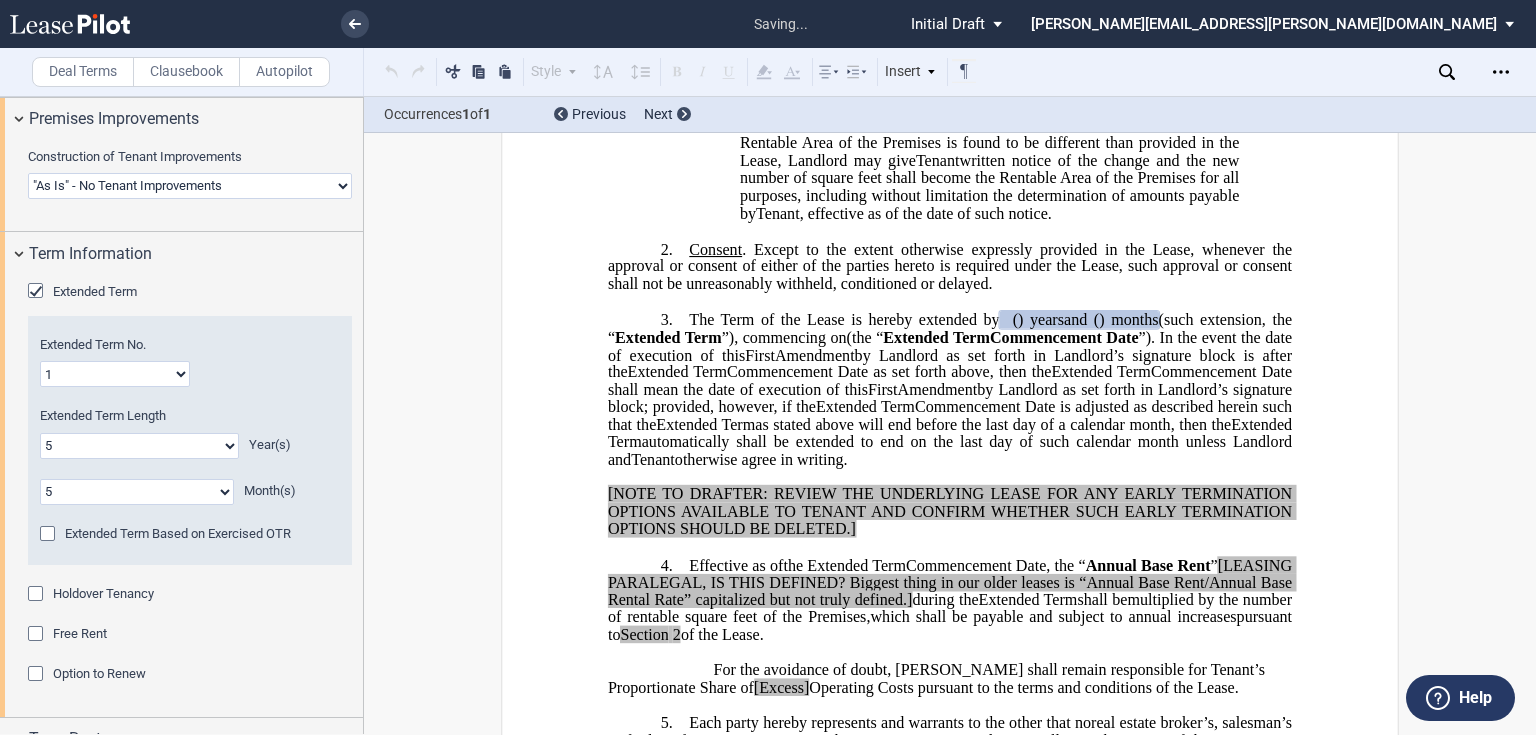 click on "0 1 2 3 4 5 6 7 8 9 10 11" at bounding box center [137, 492] 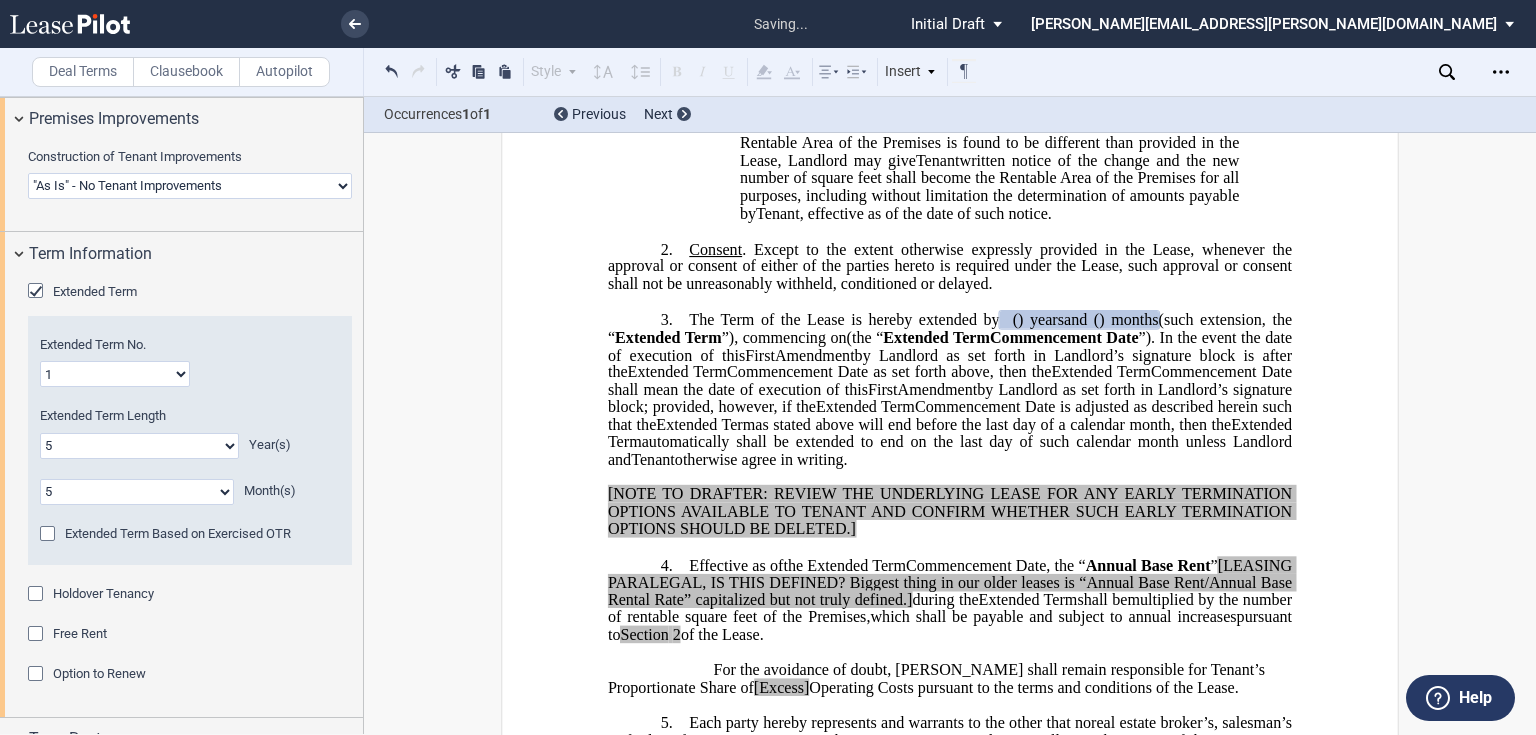 select on "number:0" 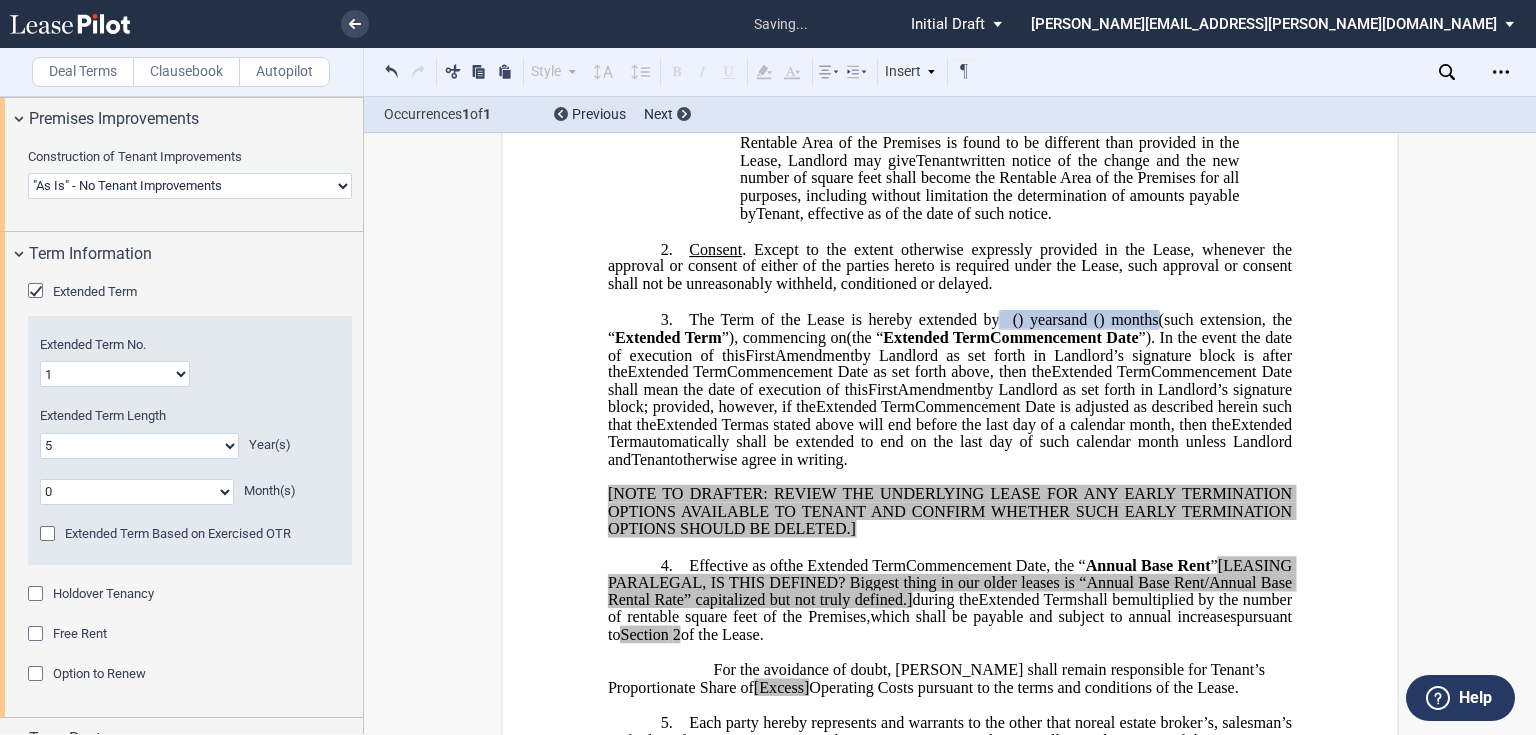 click on "0 1 2 3 4 5 6 7 8 9 10 11" at bounding box center [137, 492] 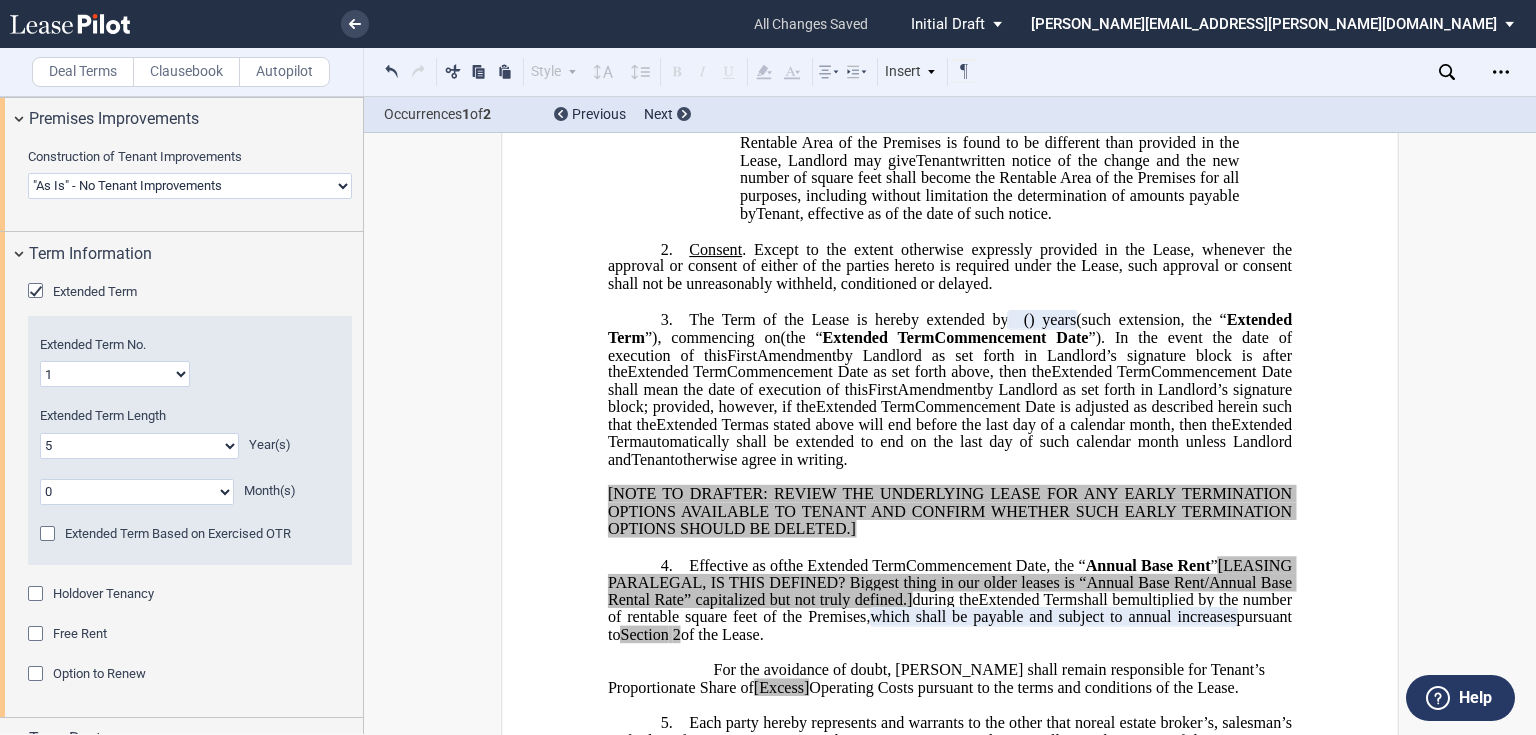 click 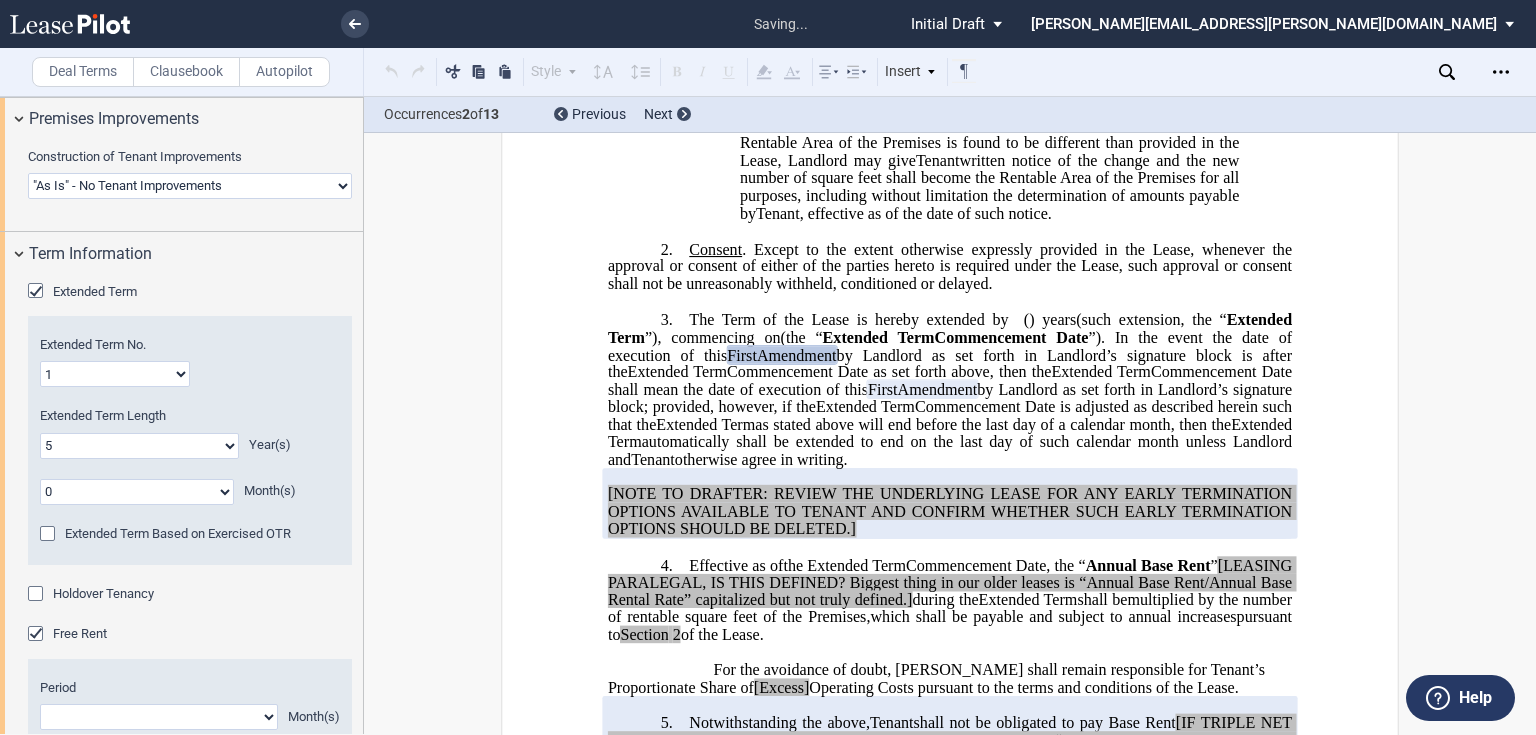 scroll, scrollTop: 1492, scrollLeft: 0, axis: vertical 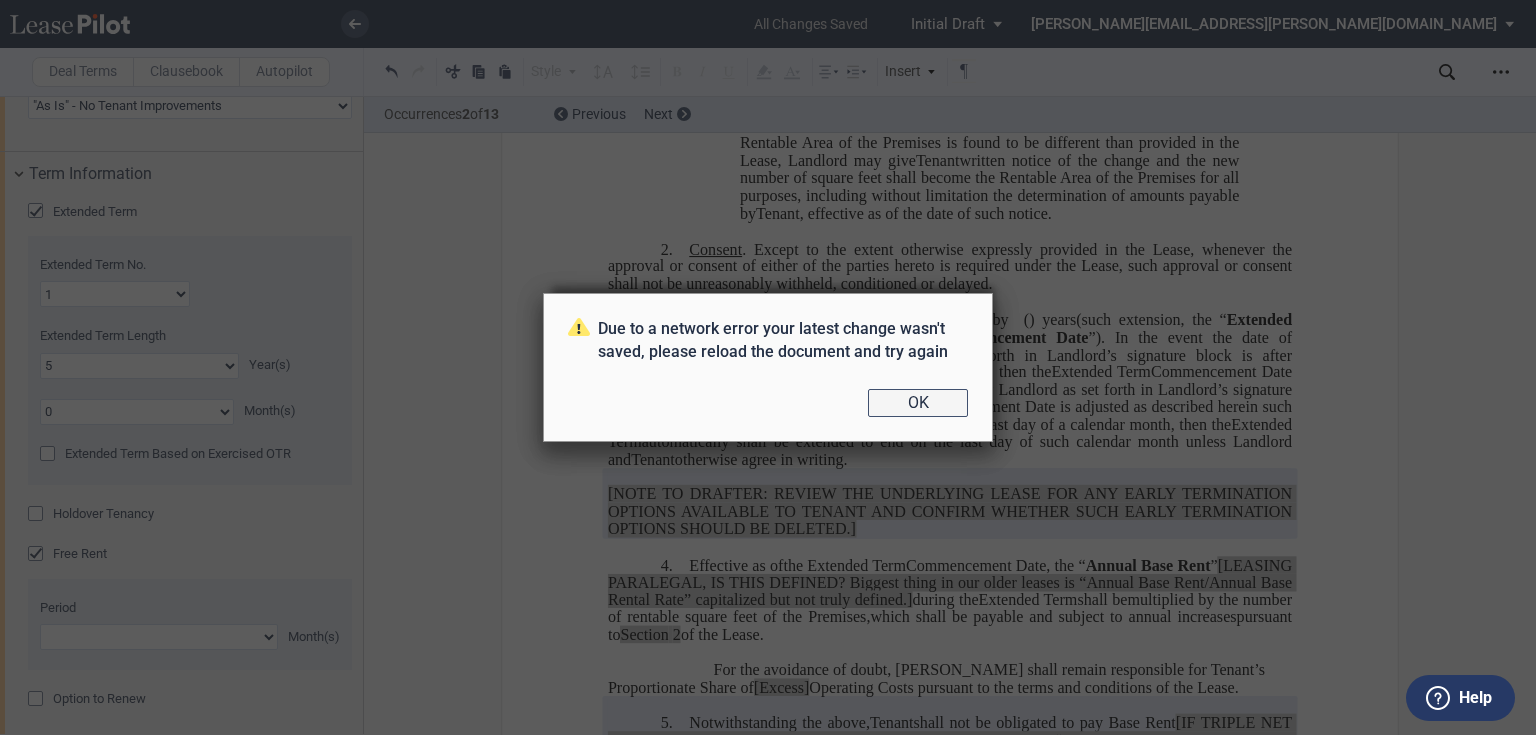 click on "OK" at bounding box center [918, 403] 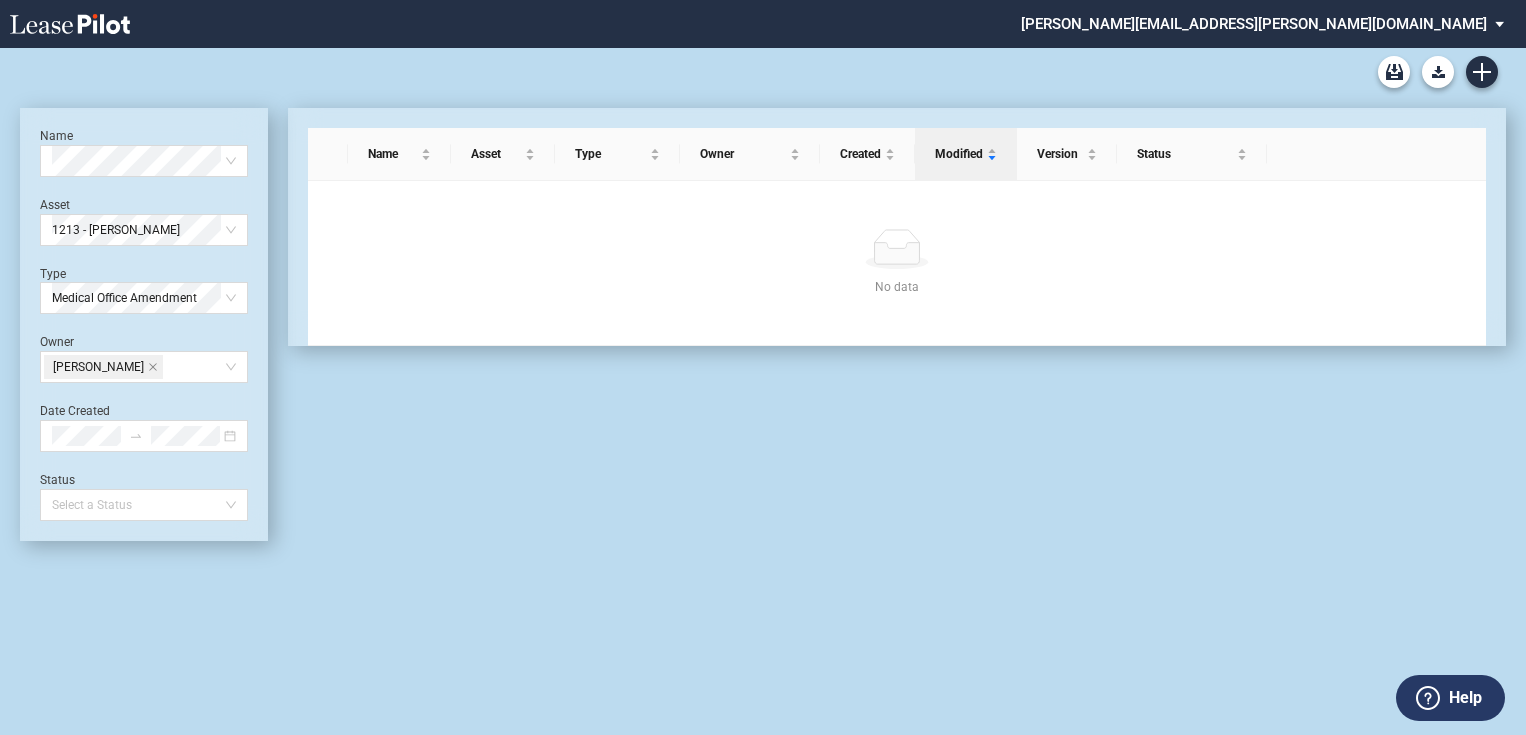 scroll, scrollTop: 0, scrollLeft: 0, axis: both 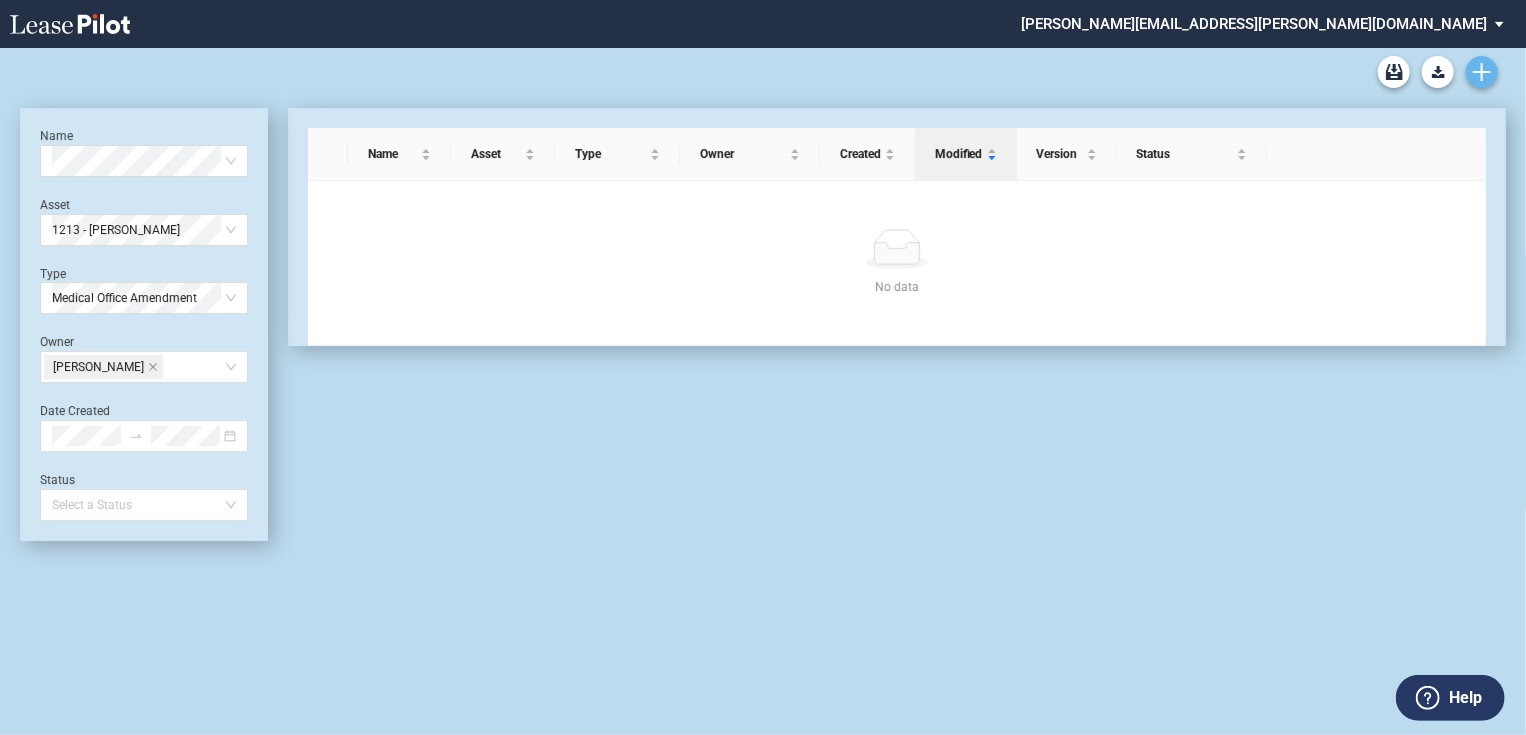 click 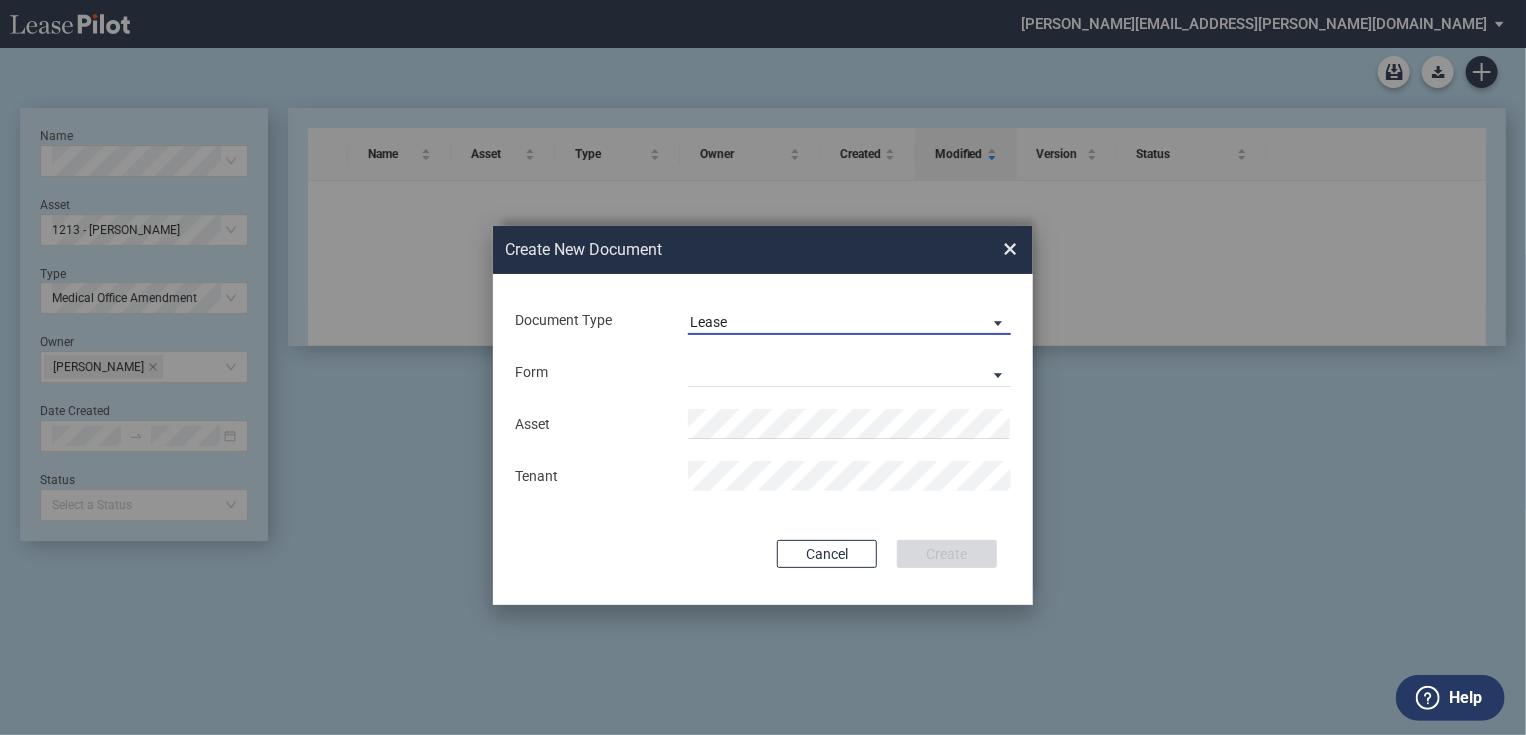 click on "Lease" at bounding box center [708, 322] 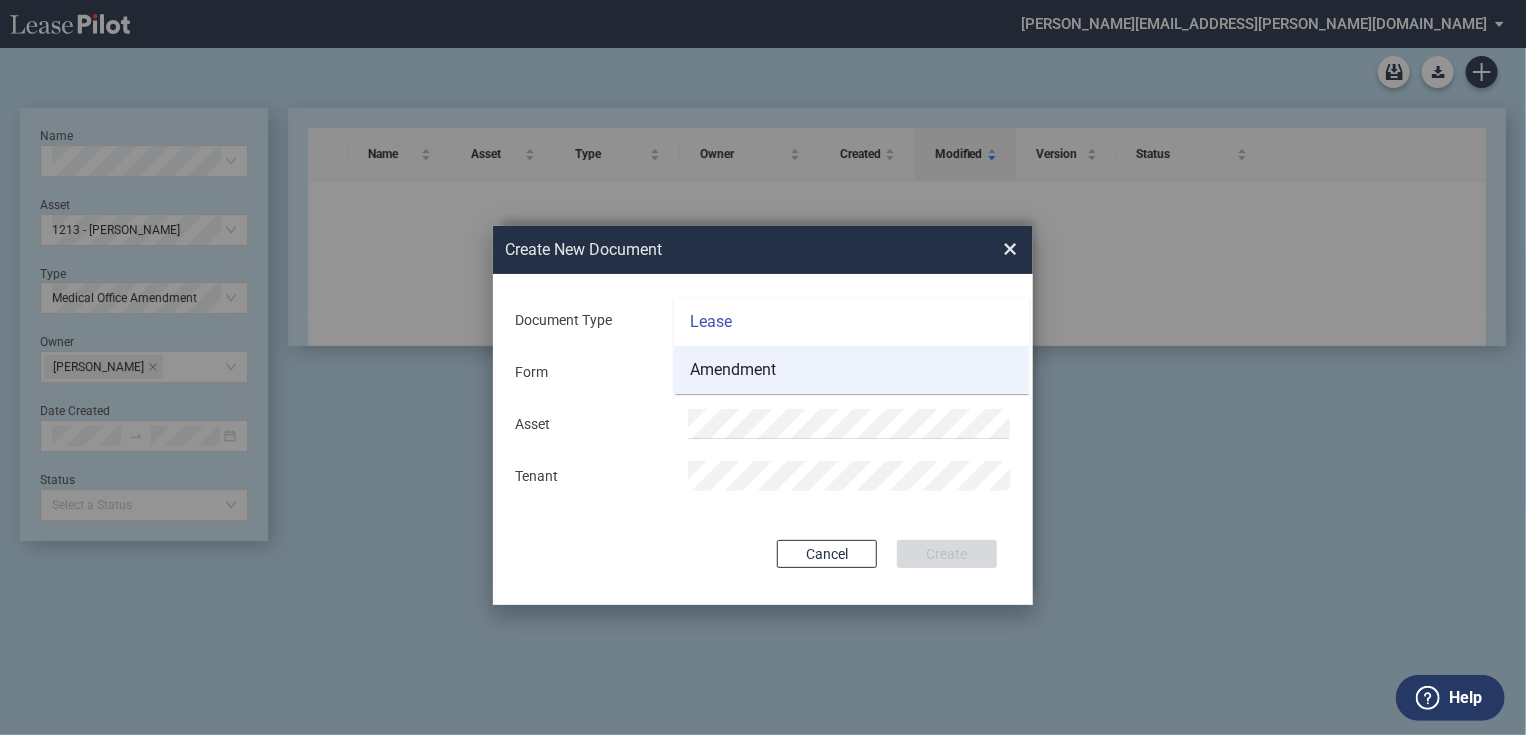click on "Amendment" at bounding box center (733, 370) 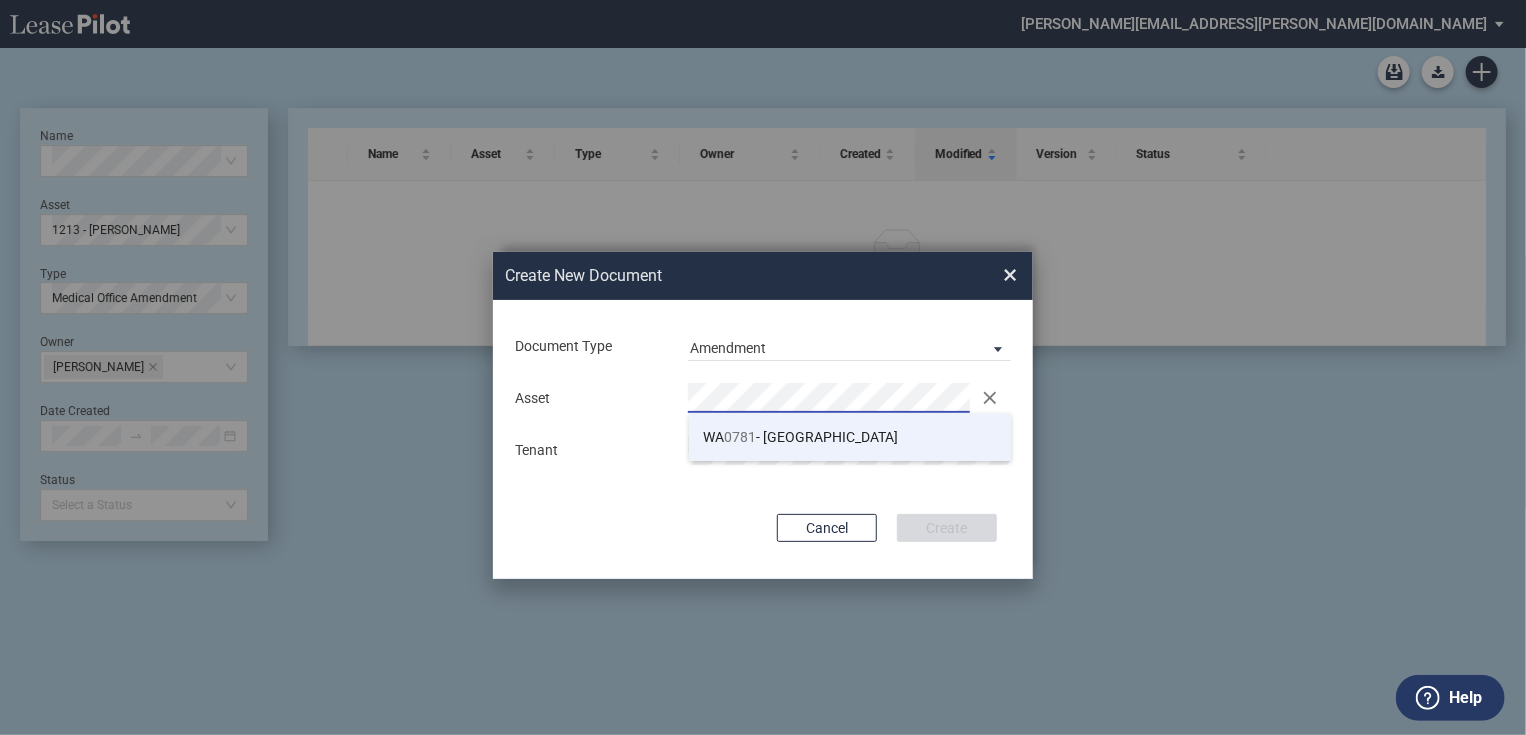 click on "WA 0781  - [GEOGRAPHIC_DATA]" at bounding box center [801, 437] 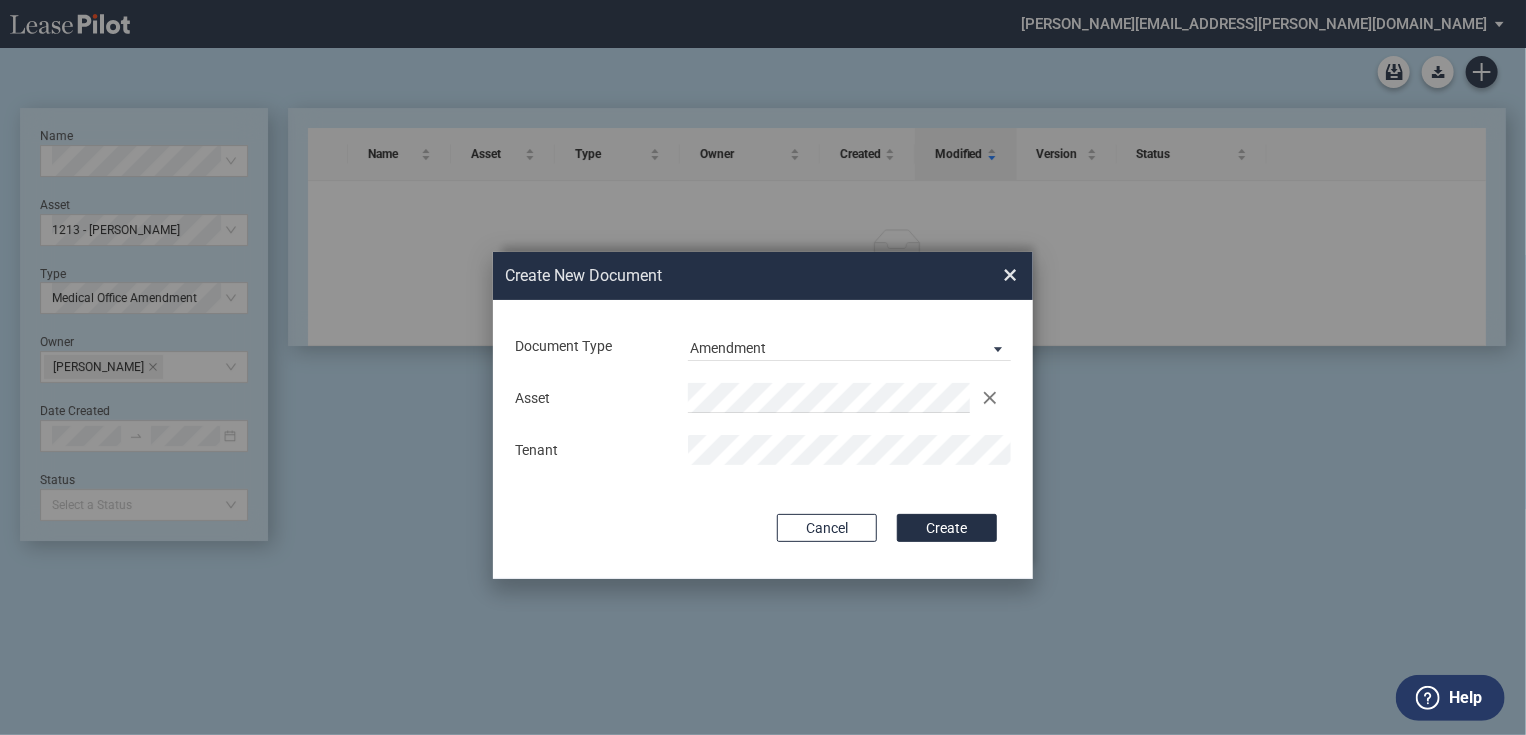 click on "Create" at bounding box center (947, 528) 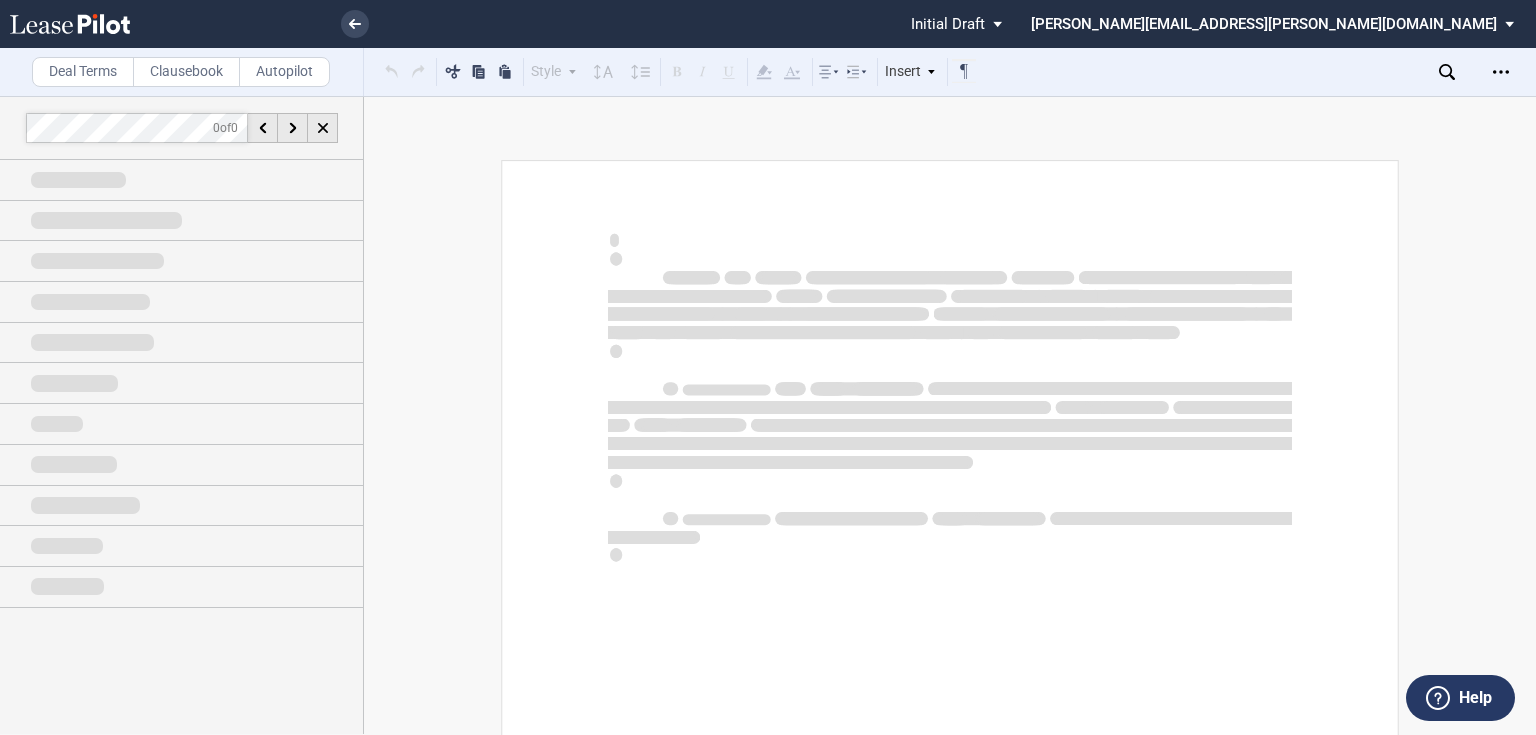 scroll, scrollTop: 0, scrollLeft: 0, axis: both 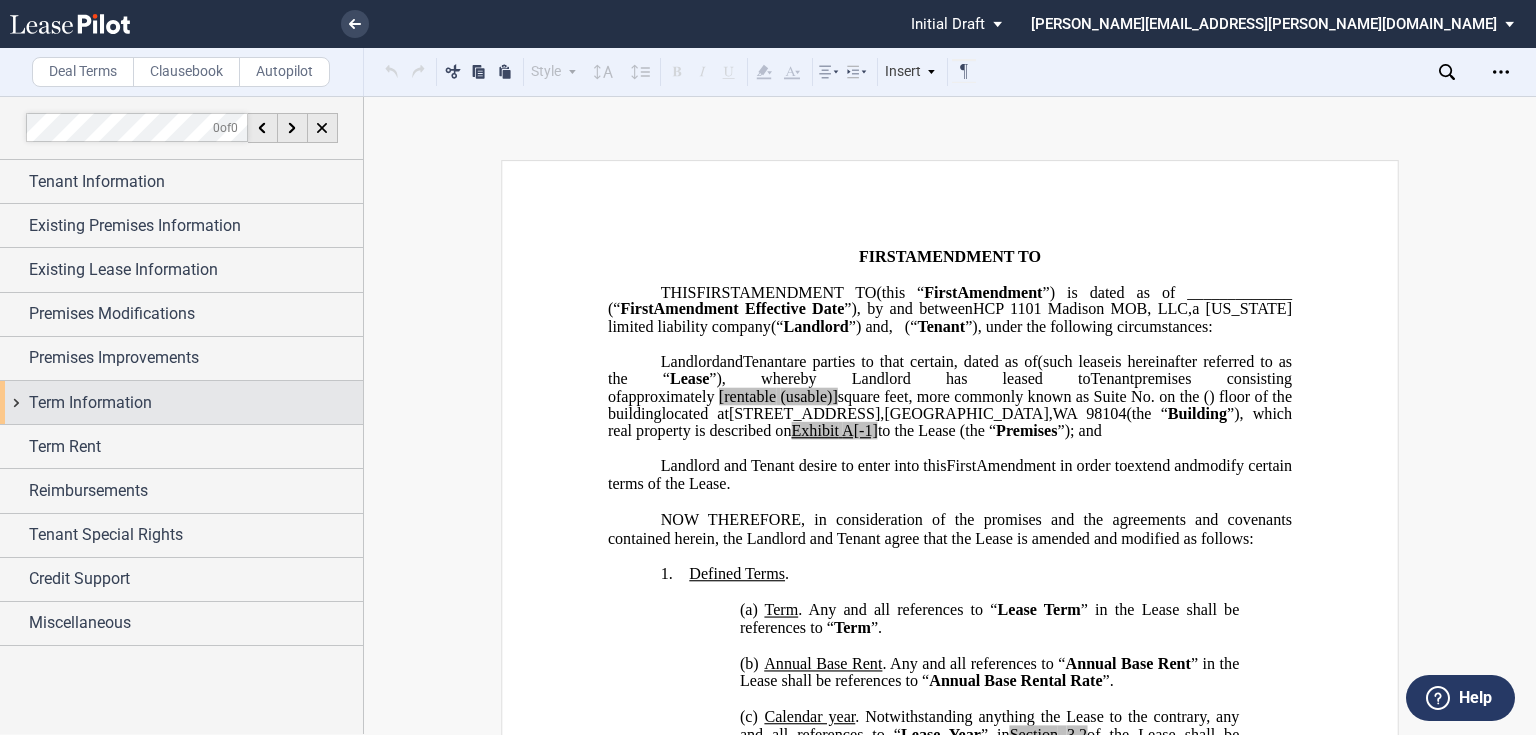 click on "Term Information" at bounding box center (181, 402) 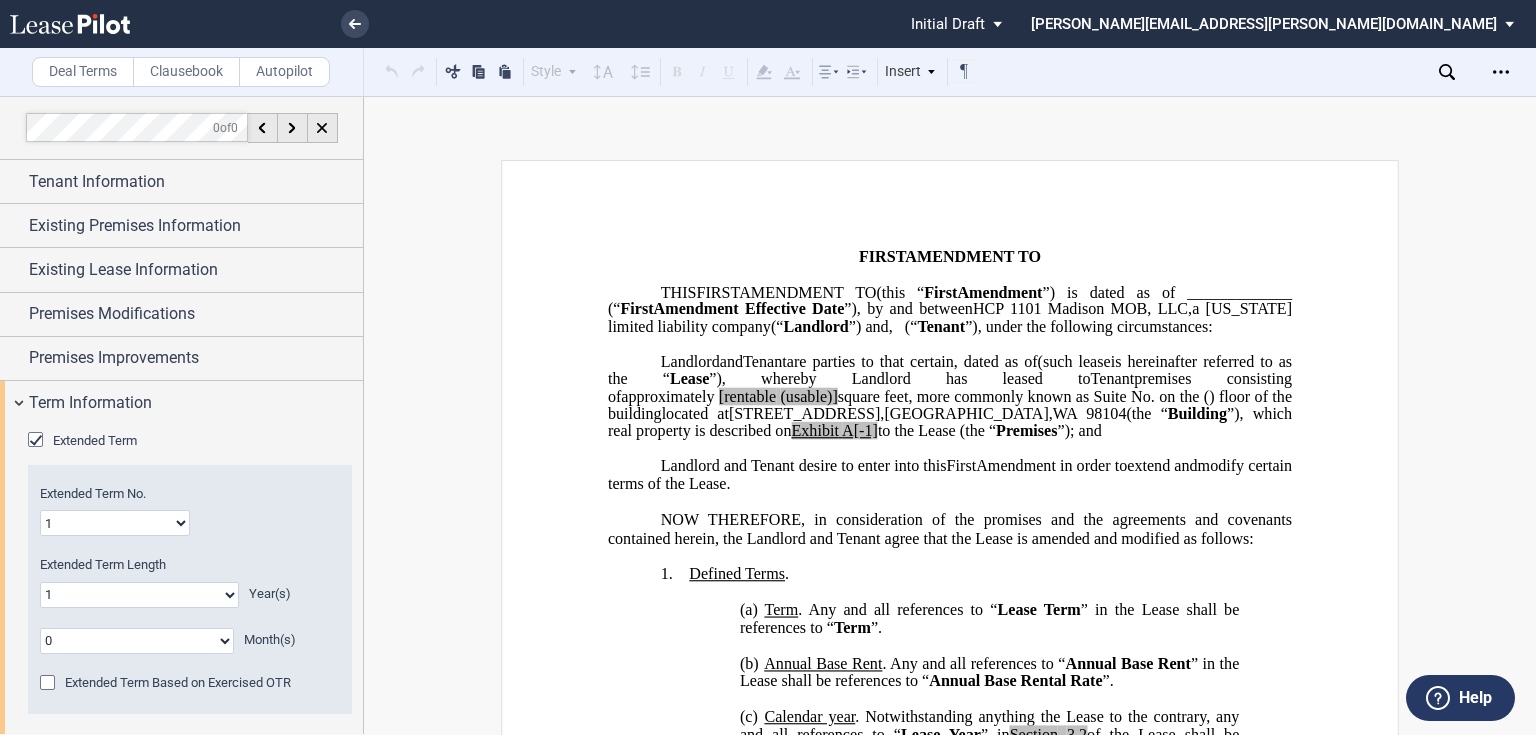 click on "0 1 2 3 4 5 6 7 8 9 10 11 12 13 14 15 16 17 18 19 20" 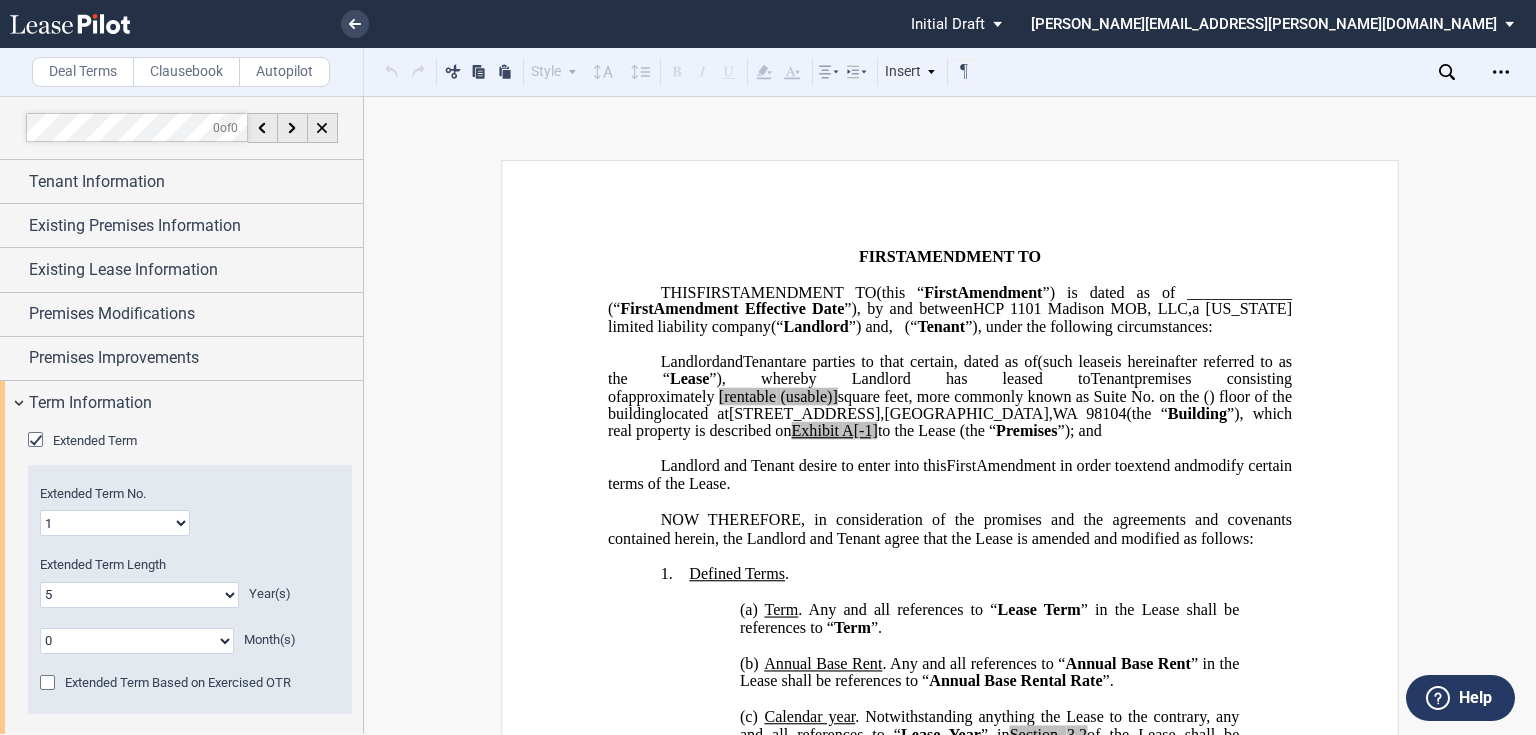 click on "0 1 2 3 4 5 6 7 8 9 10 11 12 13 14 15 16 17 18 19 20" 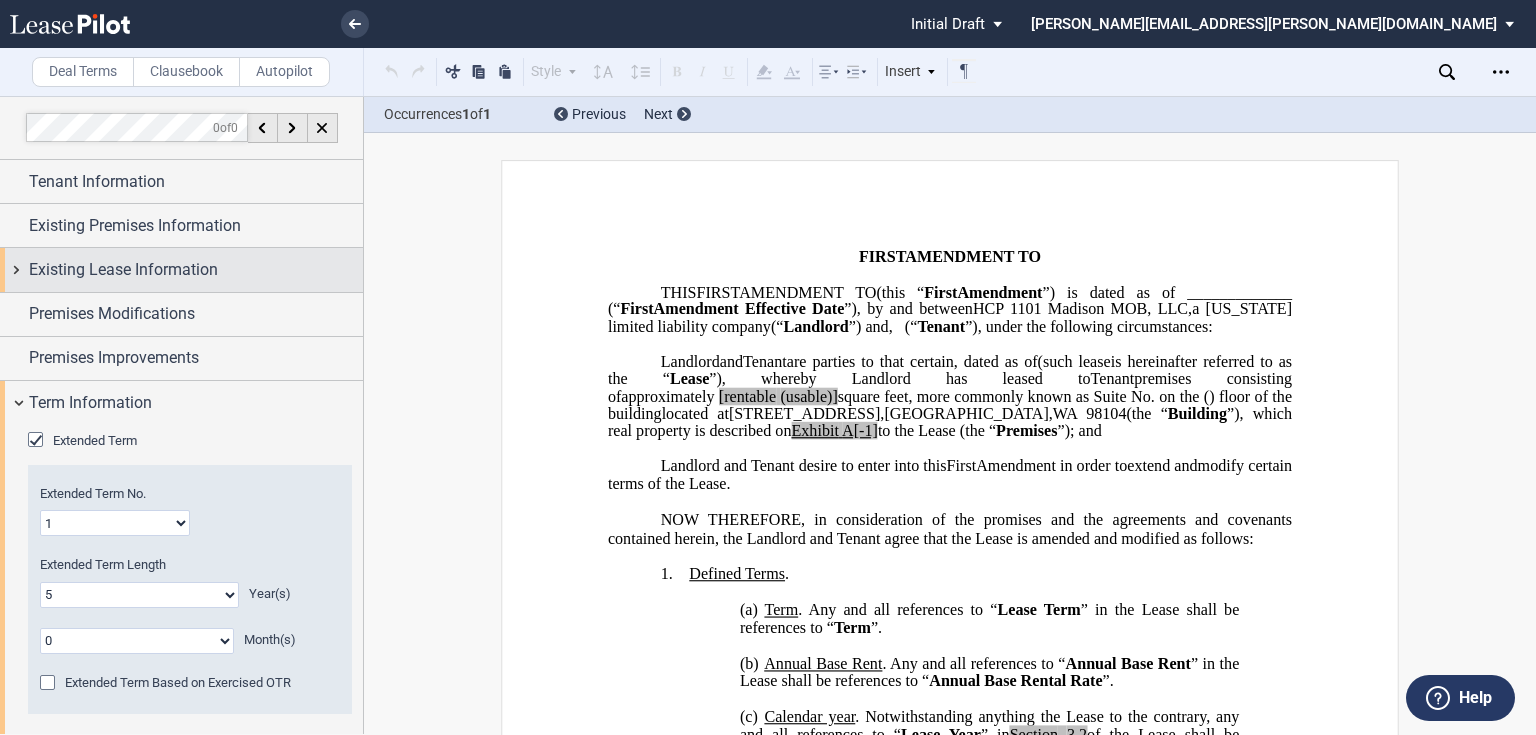 scroll, scrollTop: 80, scrollLeft: 0, axis: vertical 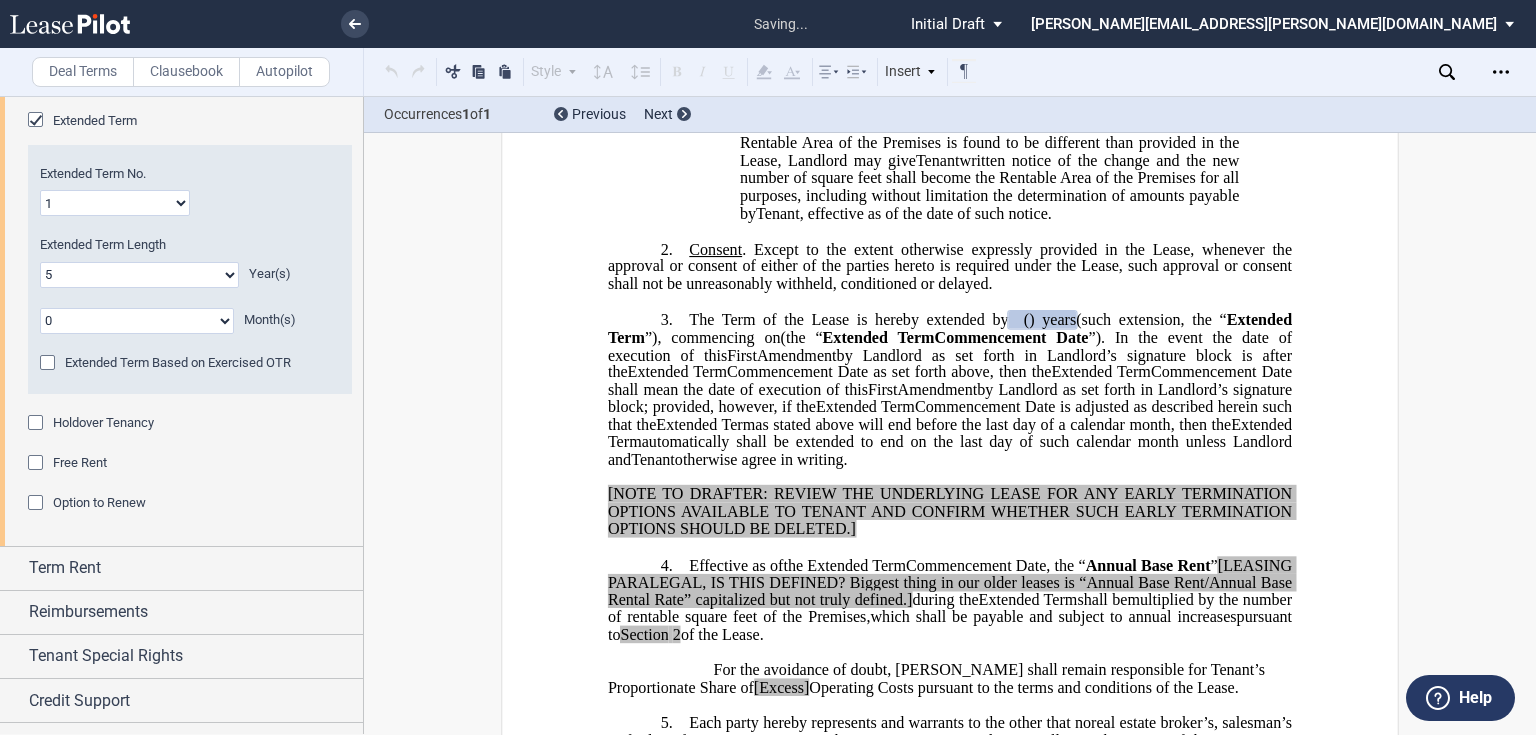 click 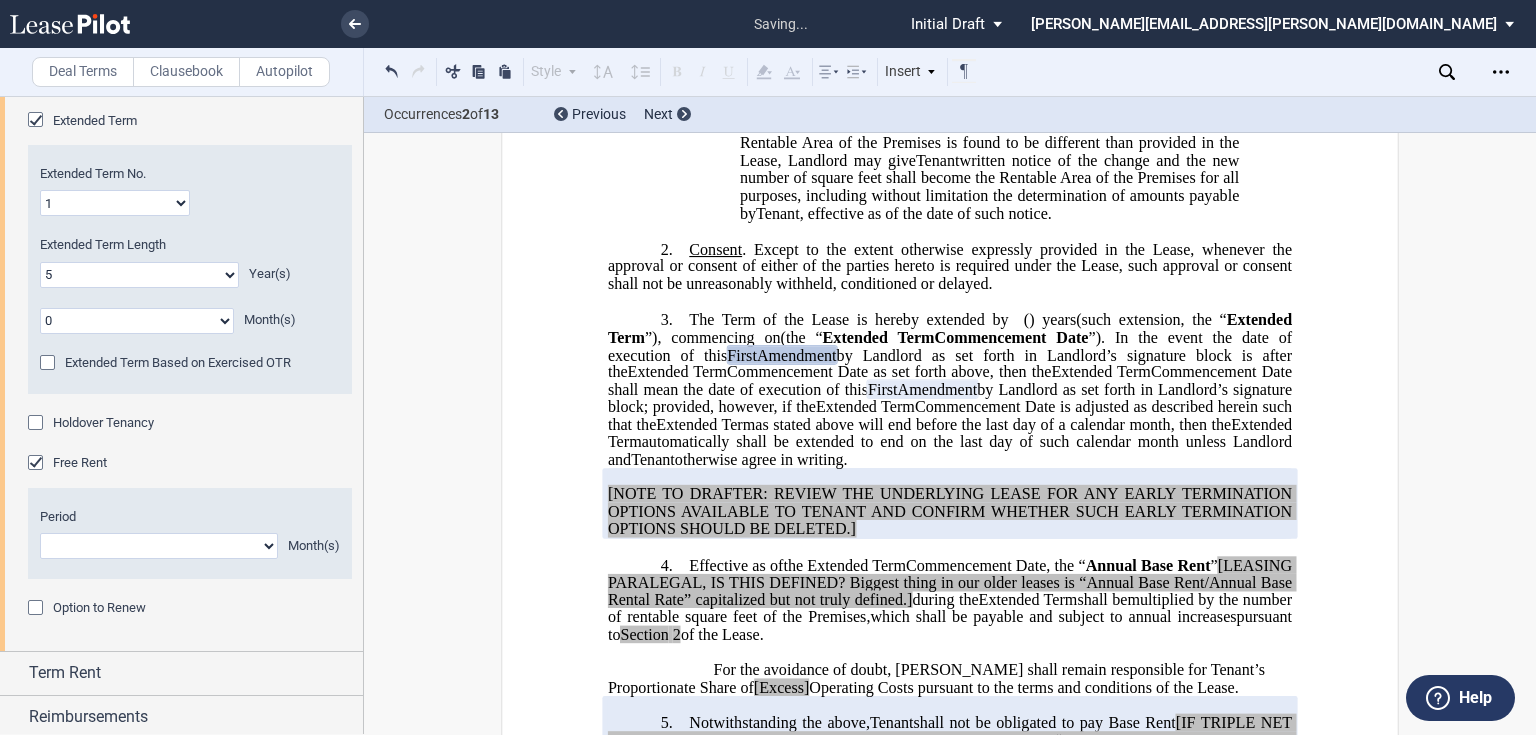 click on "1 2 3 4 5 6 7 8 9 10 11" 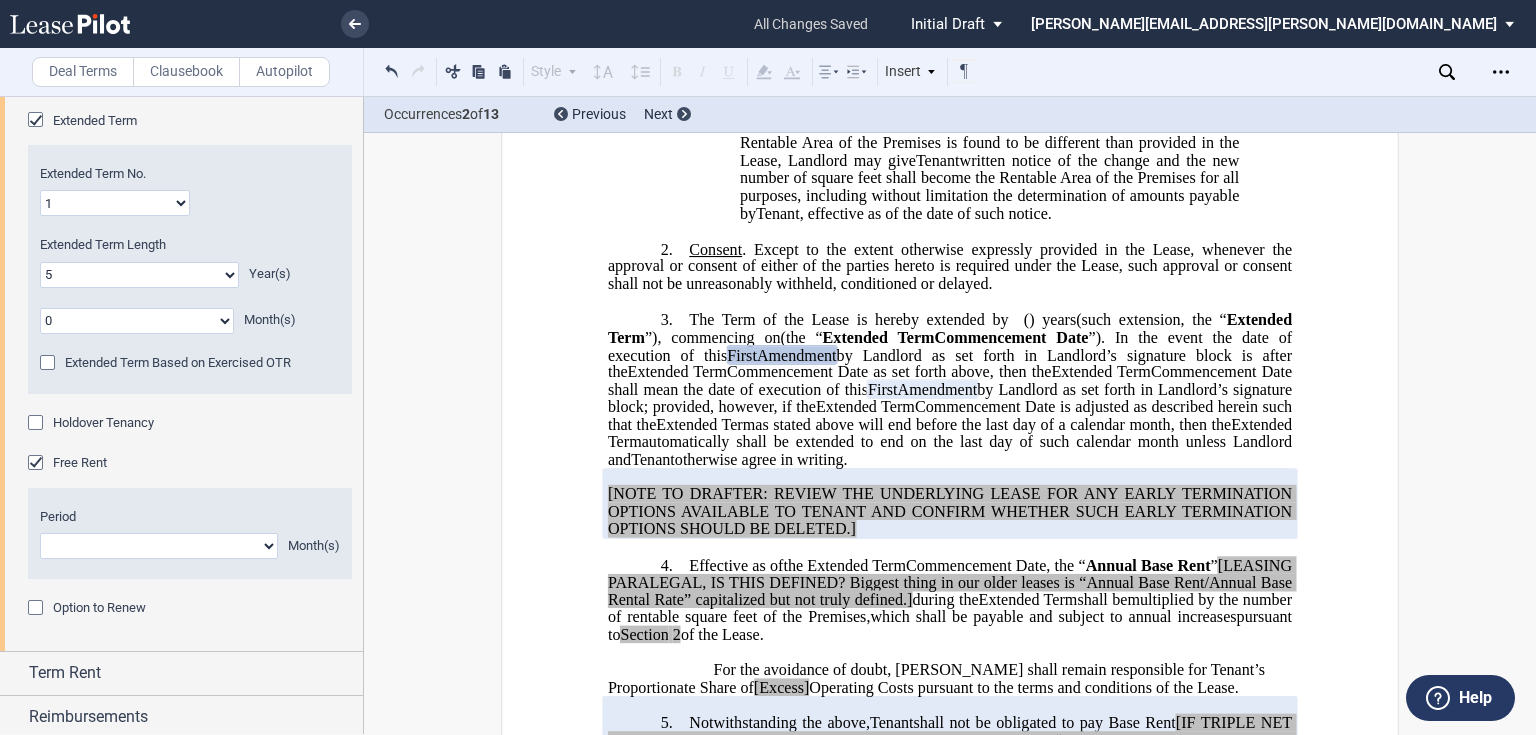 click on "1 2 3 4 5 6 7 8 9 10 11" 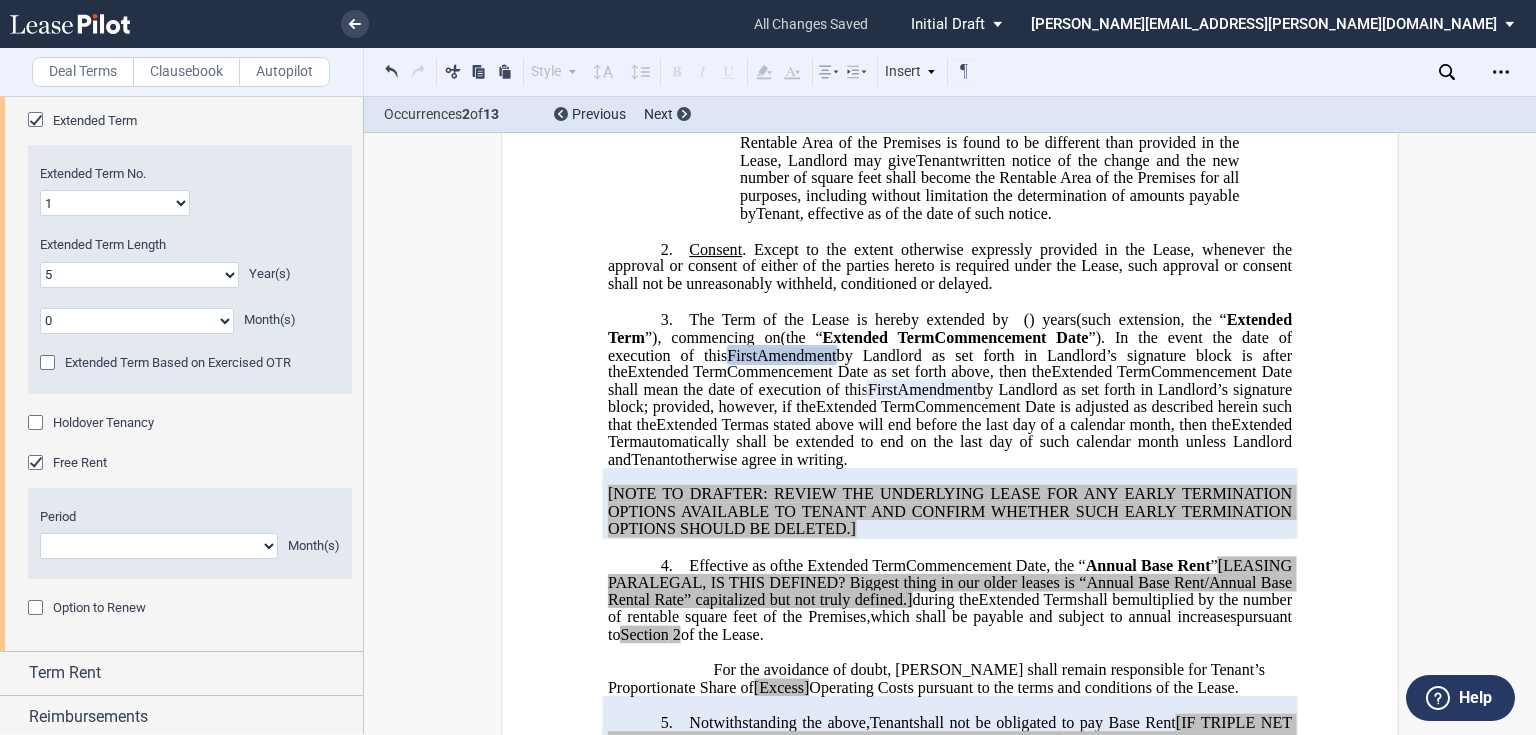 select on "number:4" 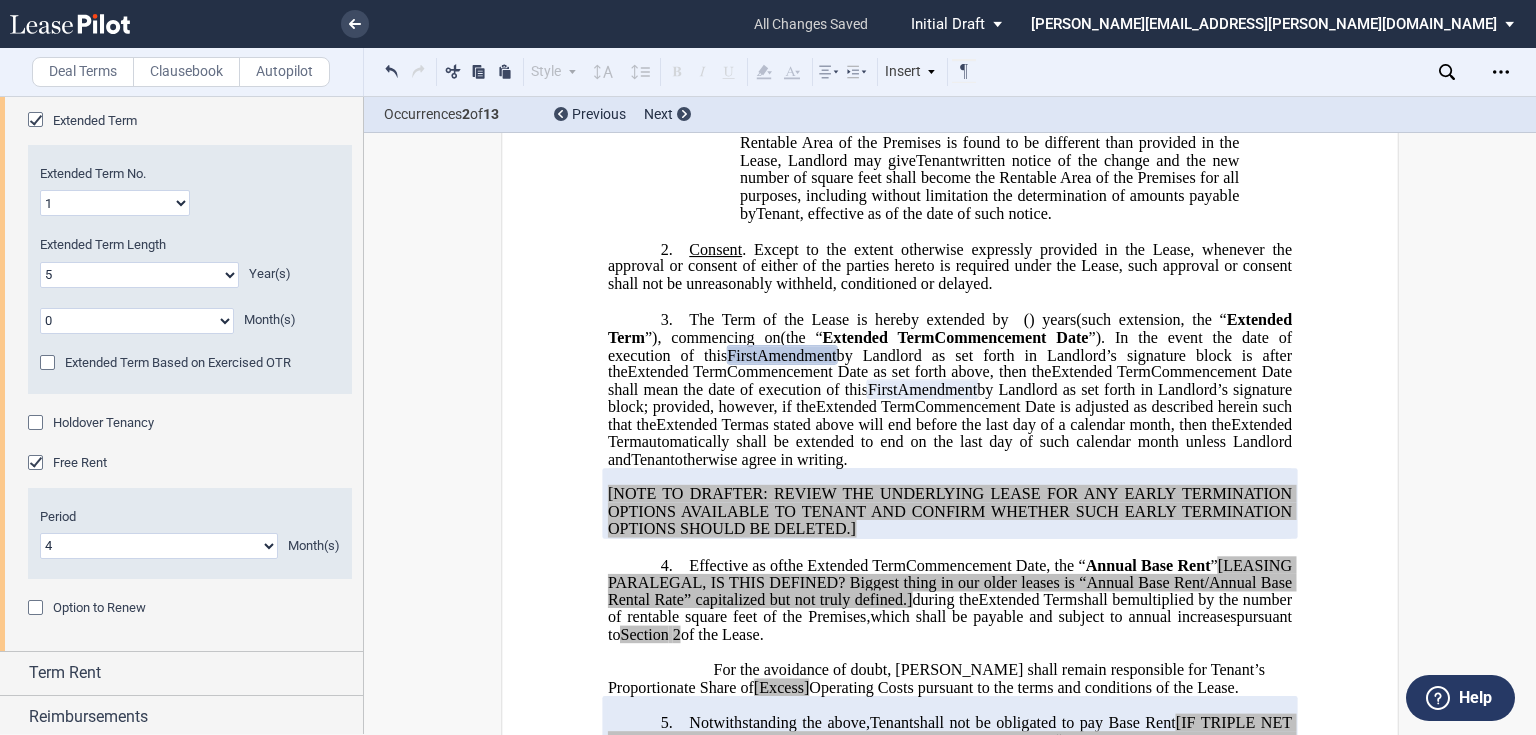 click on "1 2 3 4 5 6 7 8 9 10 11" 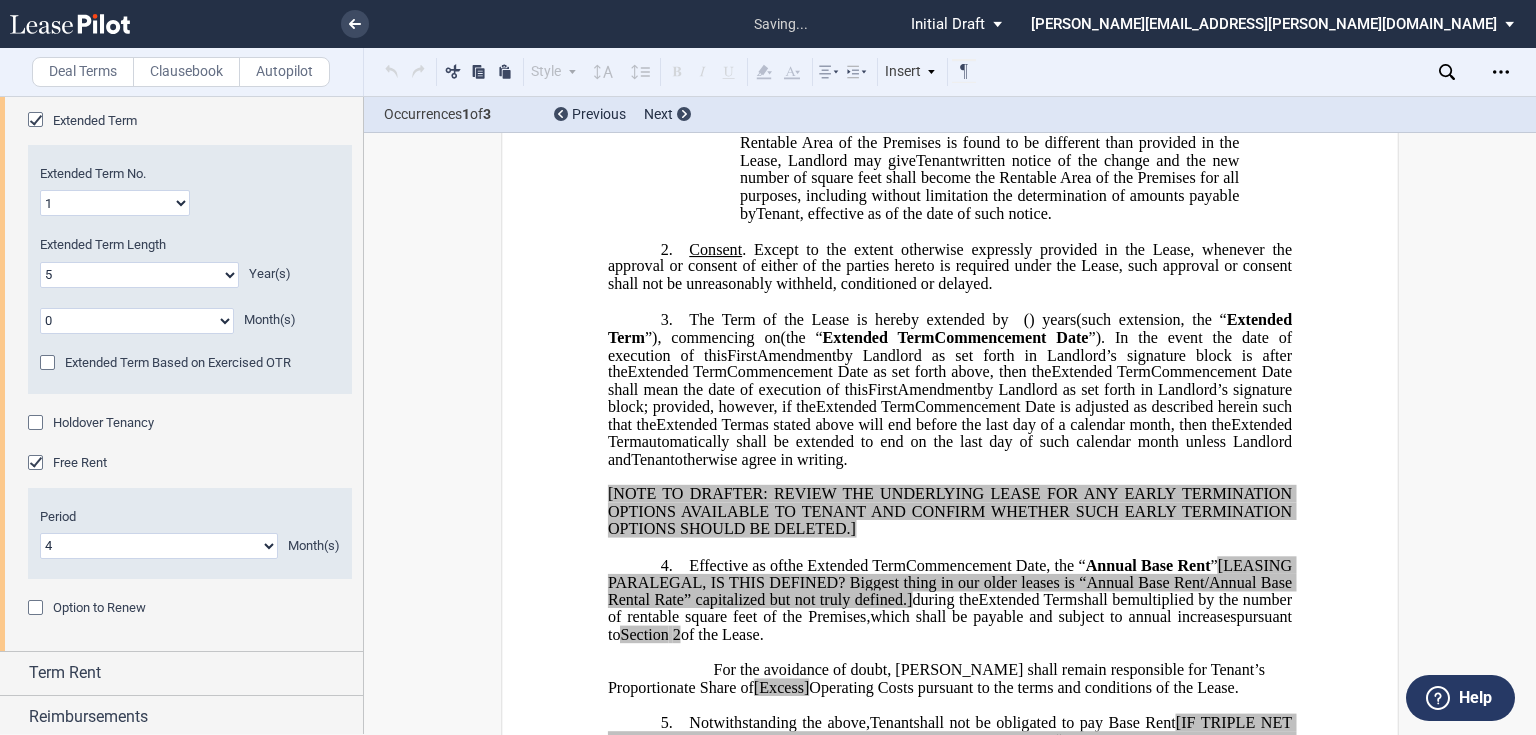 scroll, scrollTop: 1129, scrollLeft: 0, axis: vertical 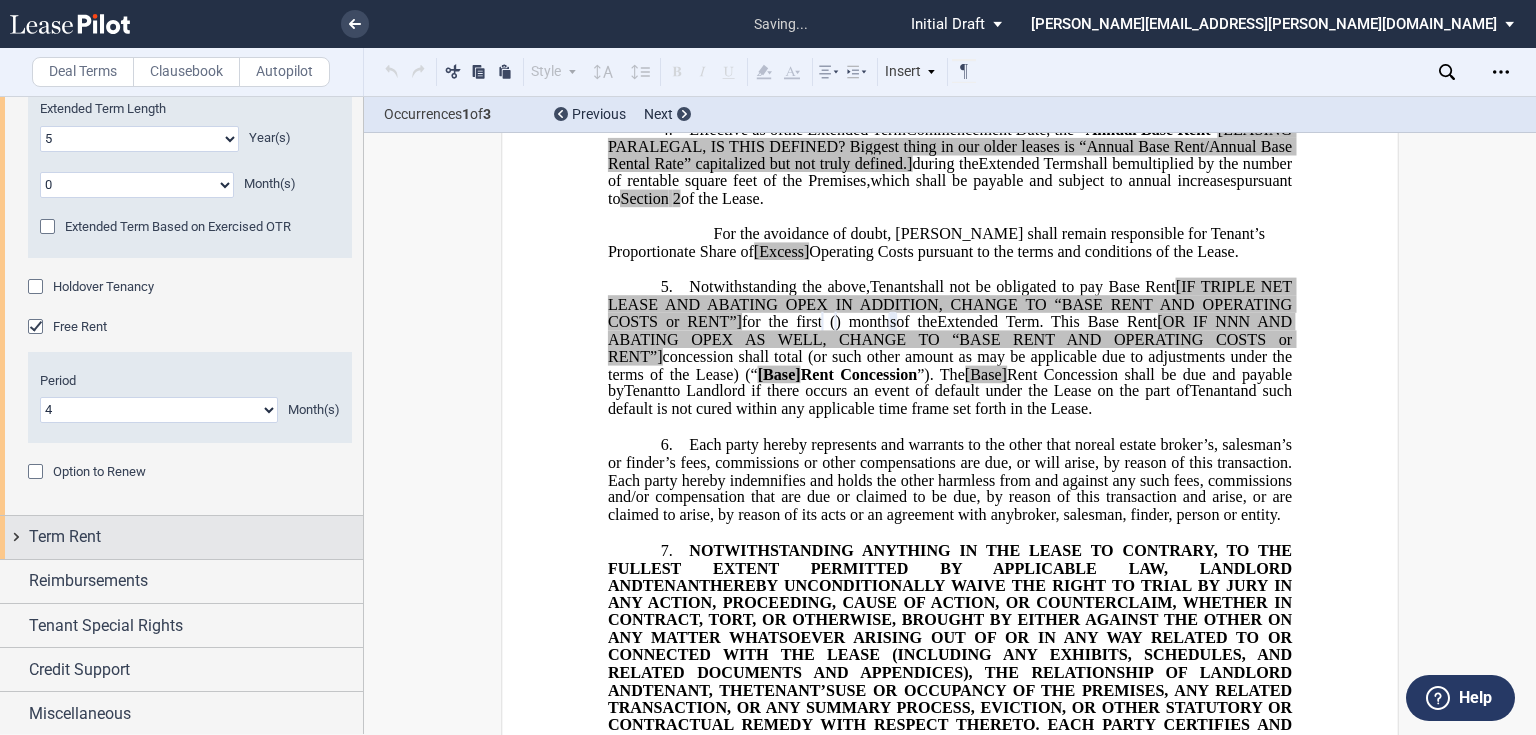 click on "Term Rent" at bounding box center (65, 537) 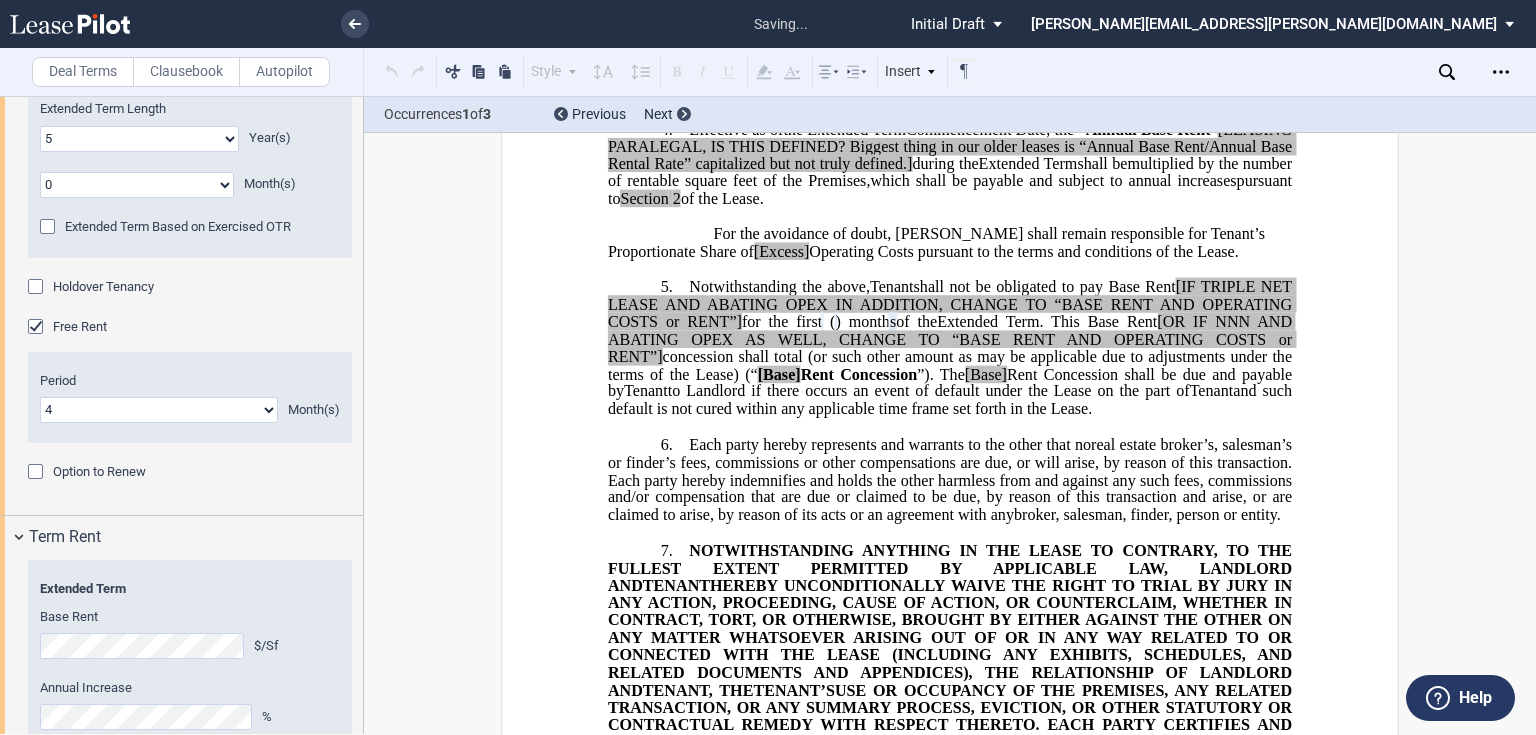 scroll, scrollTop: 616, scrollLeft: 0, axis: vertical 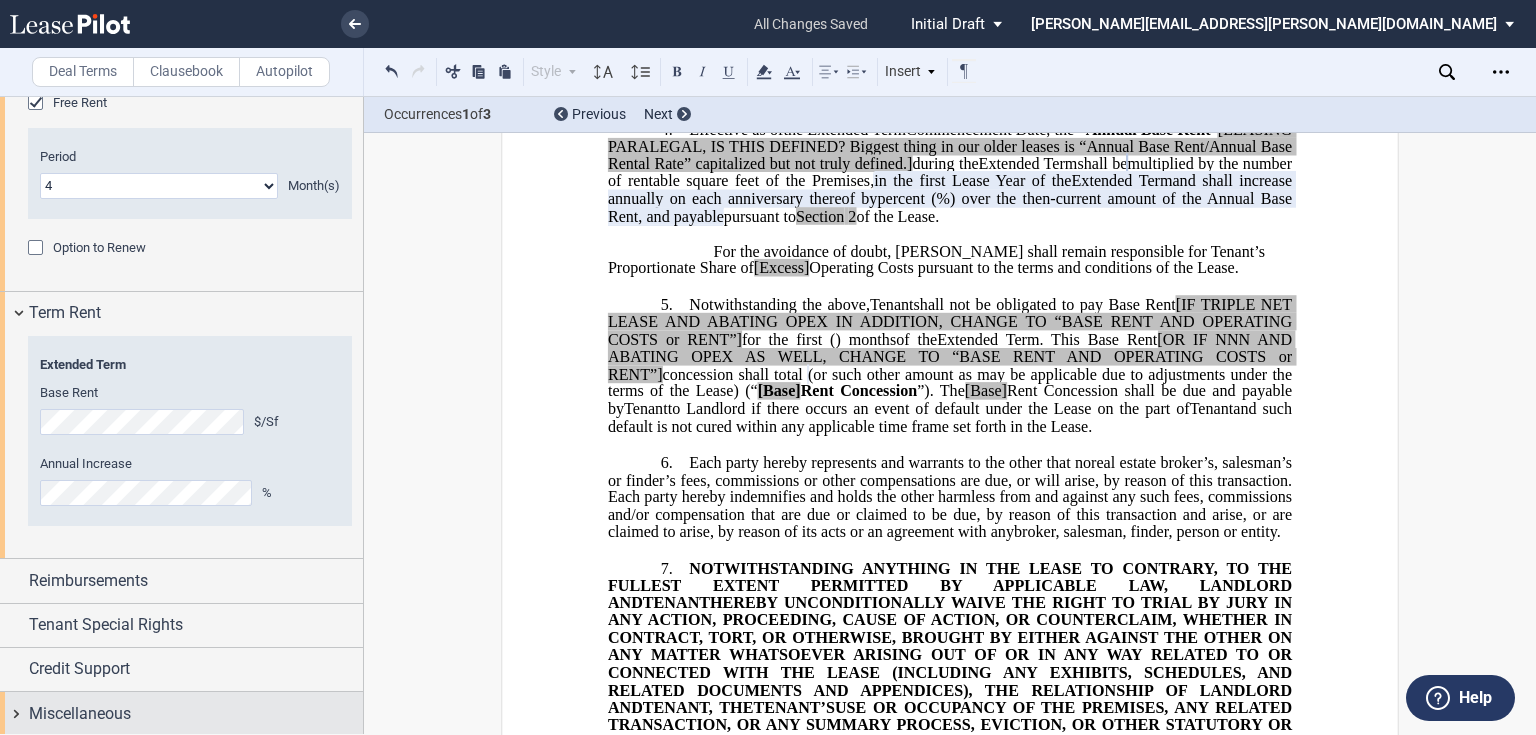click on "Miscellaneous" at bounding box center (181, 713) 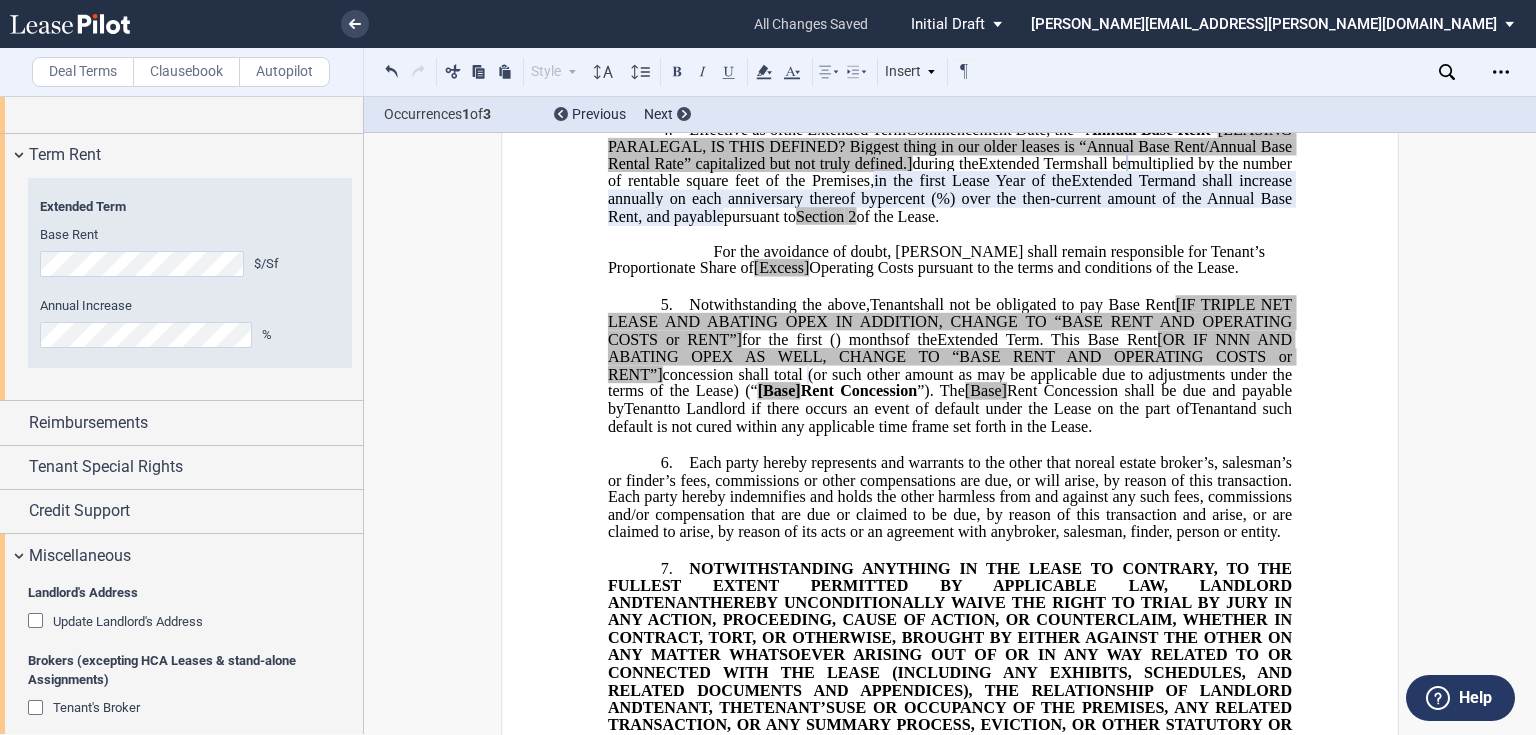 scroll, scrollTop: 1000, scrollLeft: 0, axis: vertical 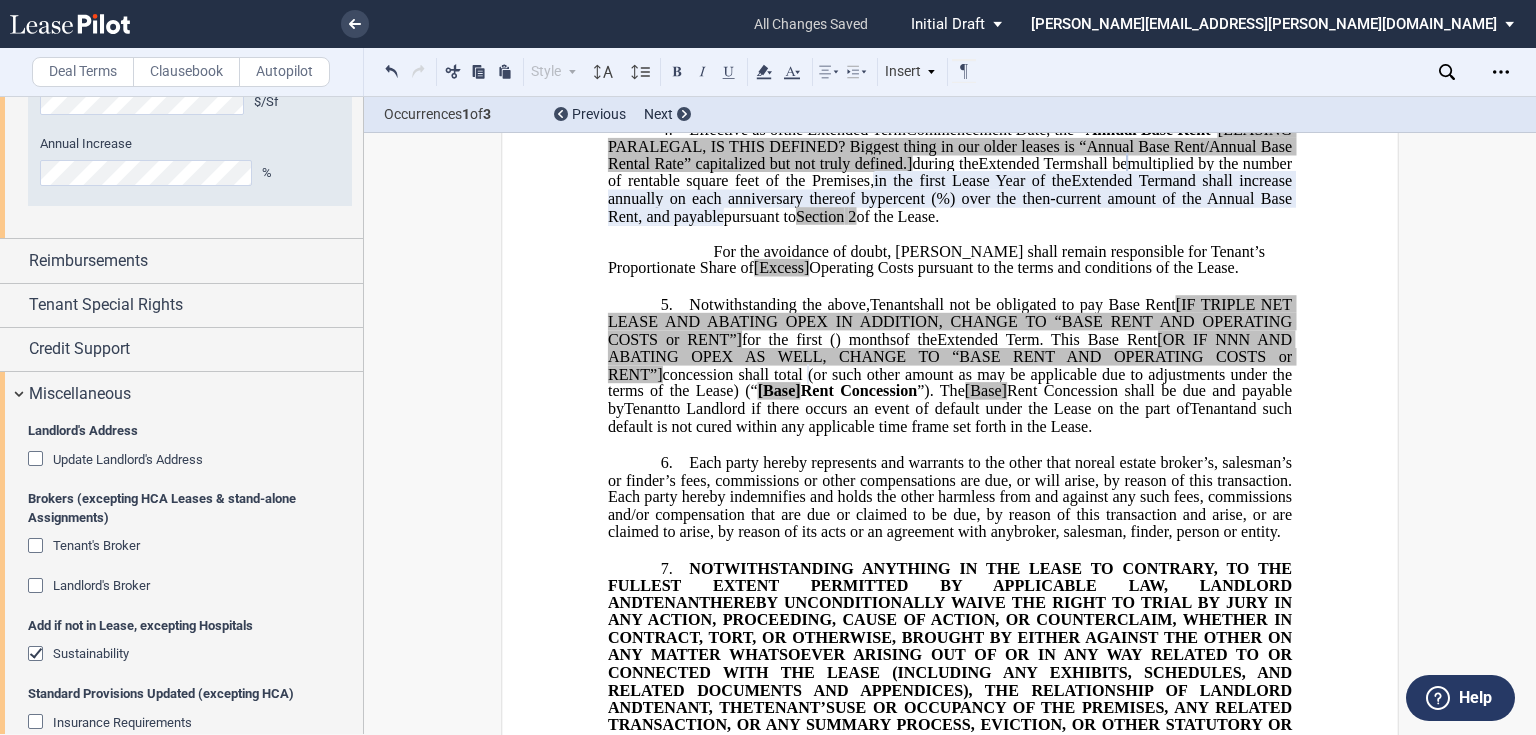 click 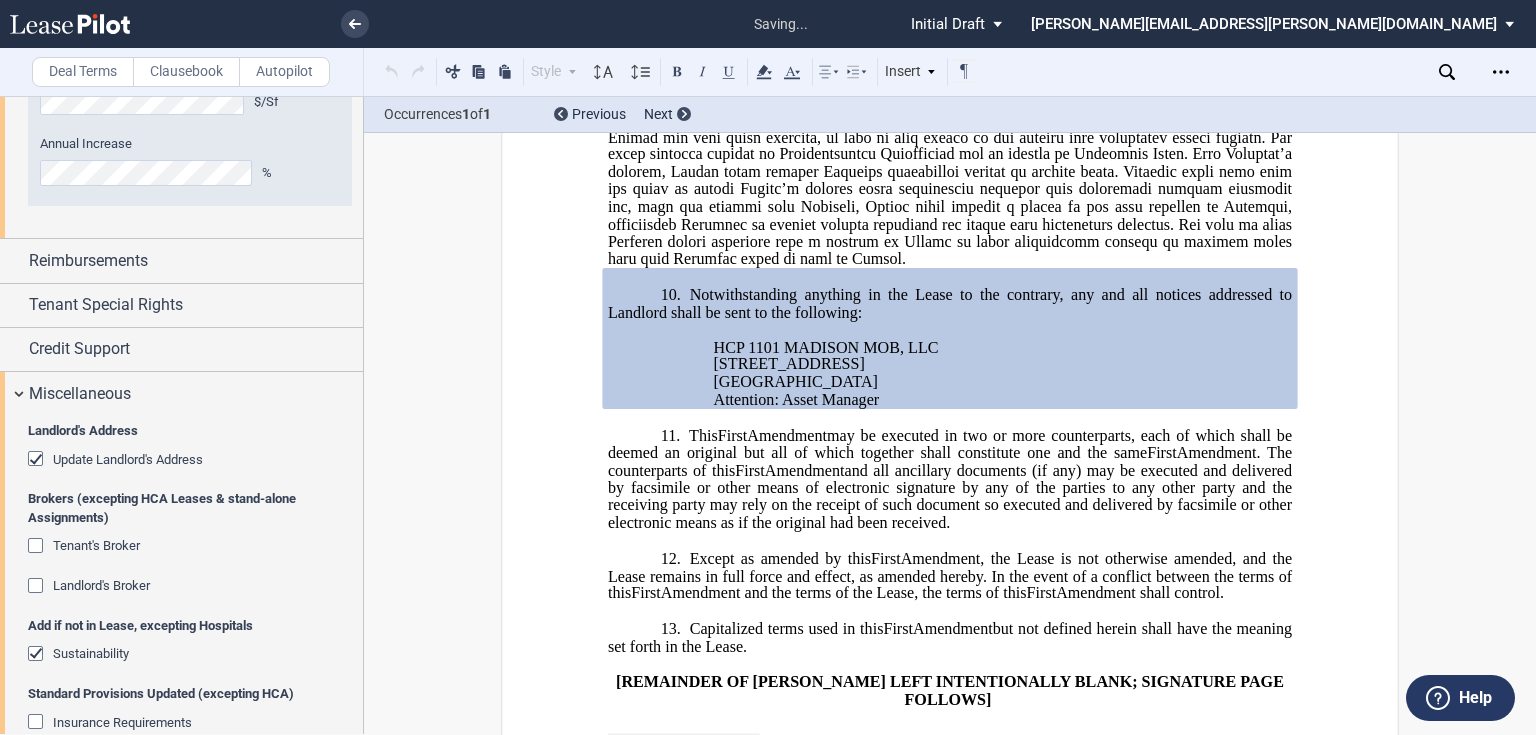 scroll, scrollTop: 2676, scrollLeft: 0, axis: vertical 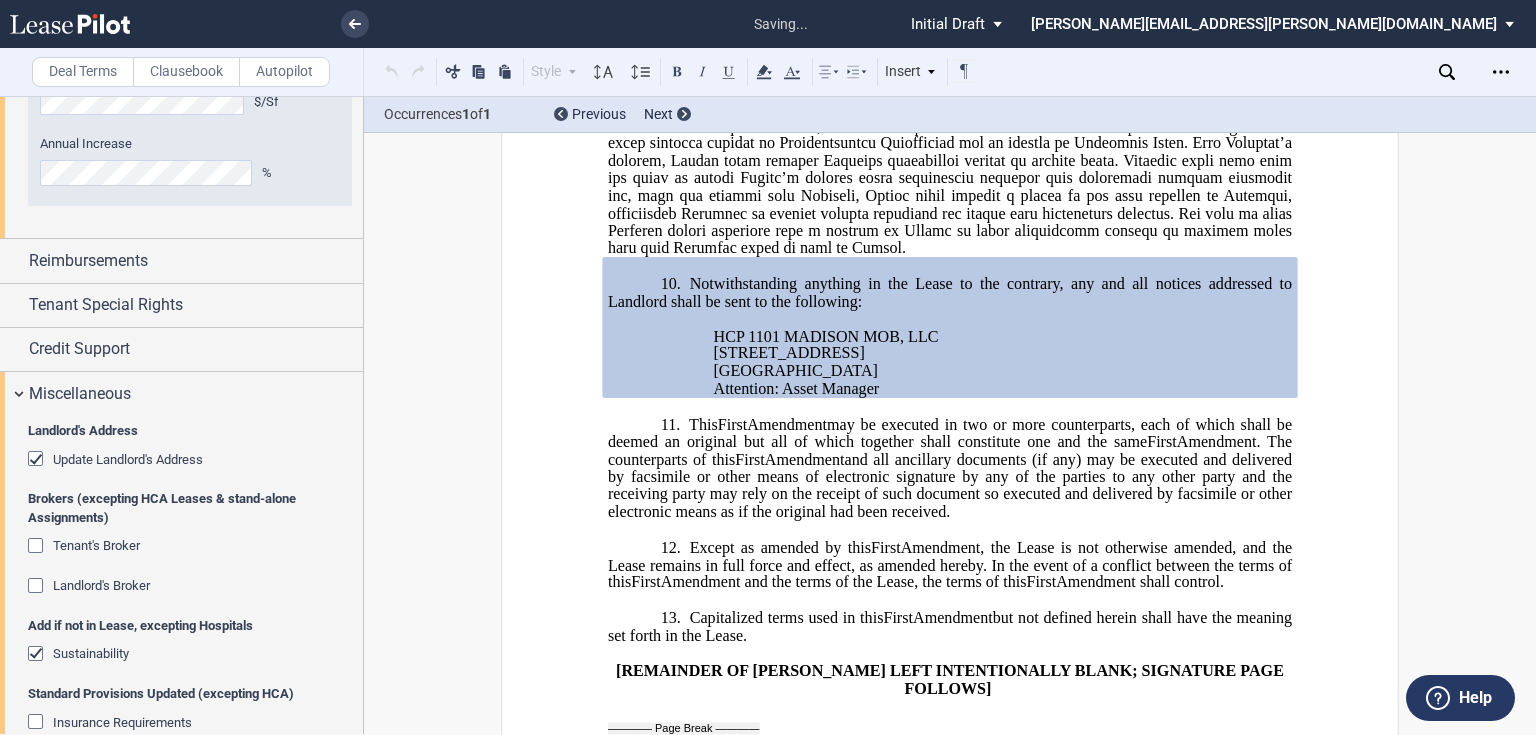click at bounding box center (38, 588) 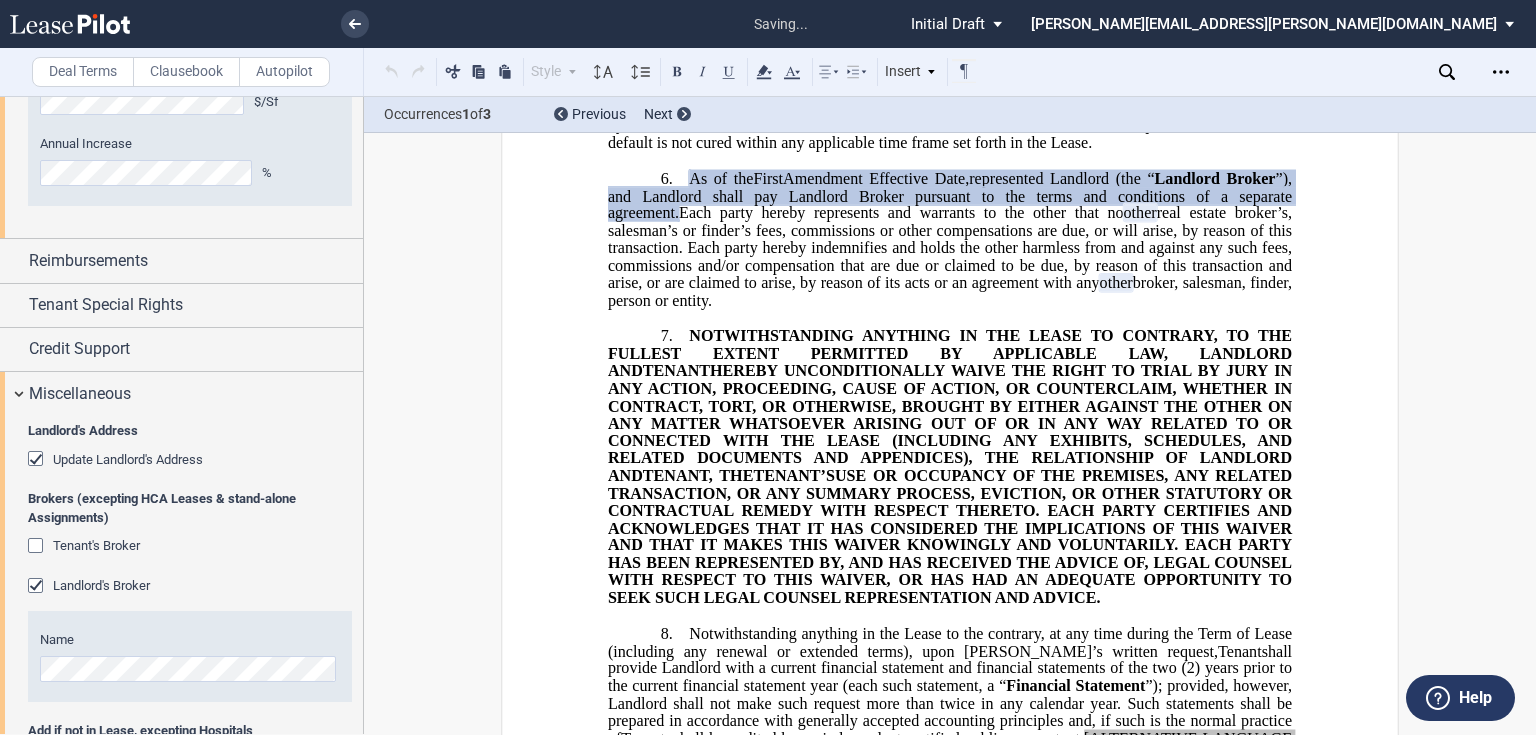 scroll, scrollTop: 1464, scrollLeft: 0, axis: vertical 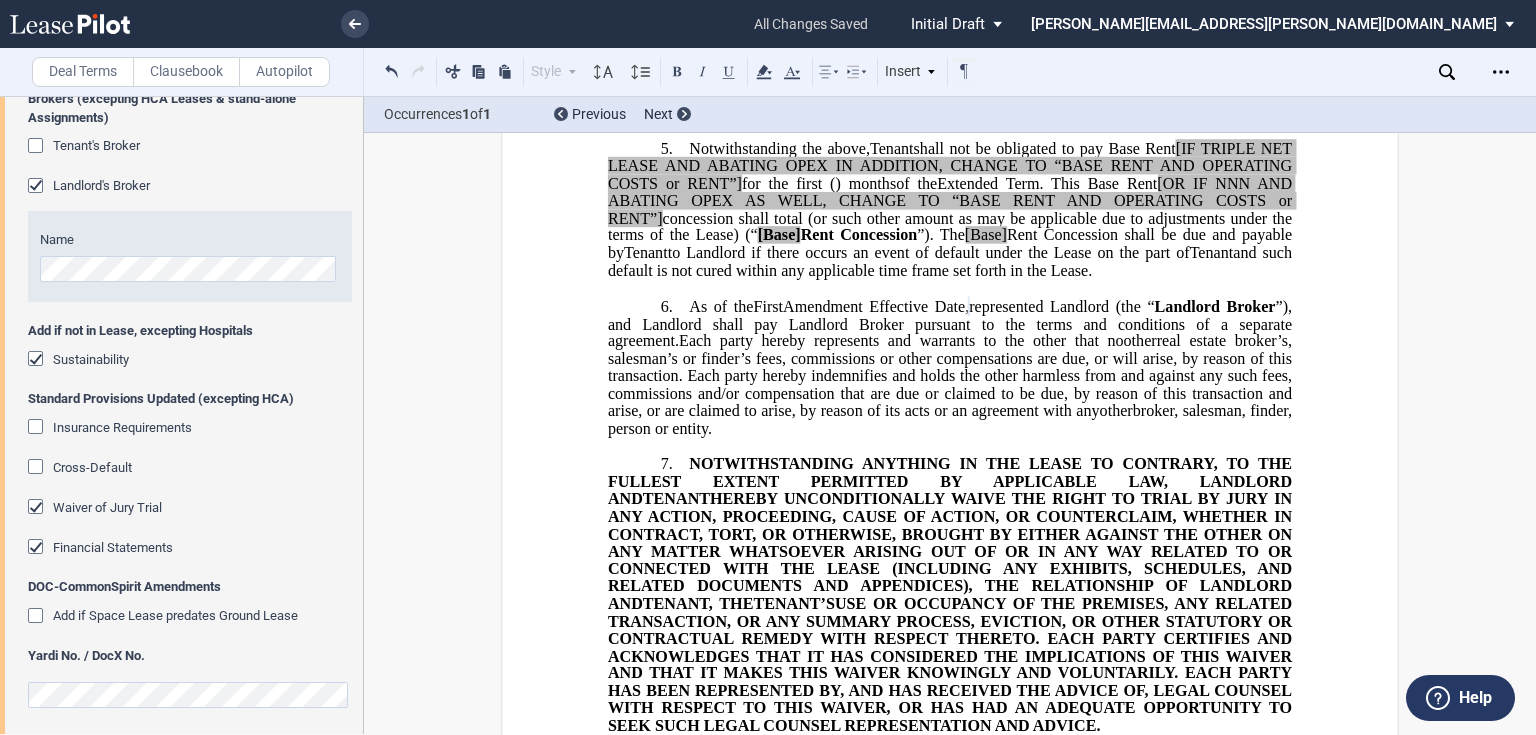 click 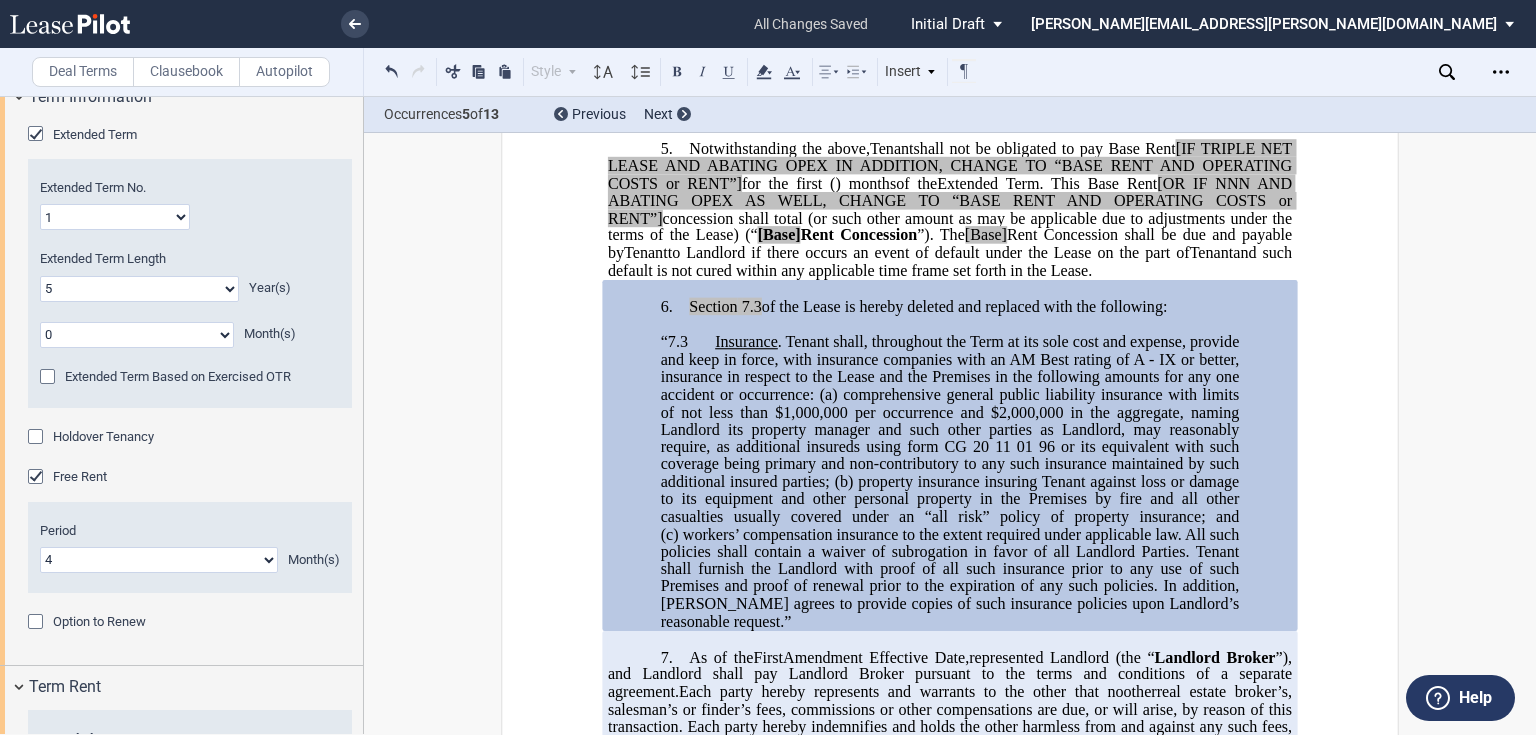 scroll, scrollTop: 44, scrollLeft: 0, axis: vertical 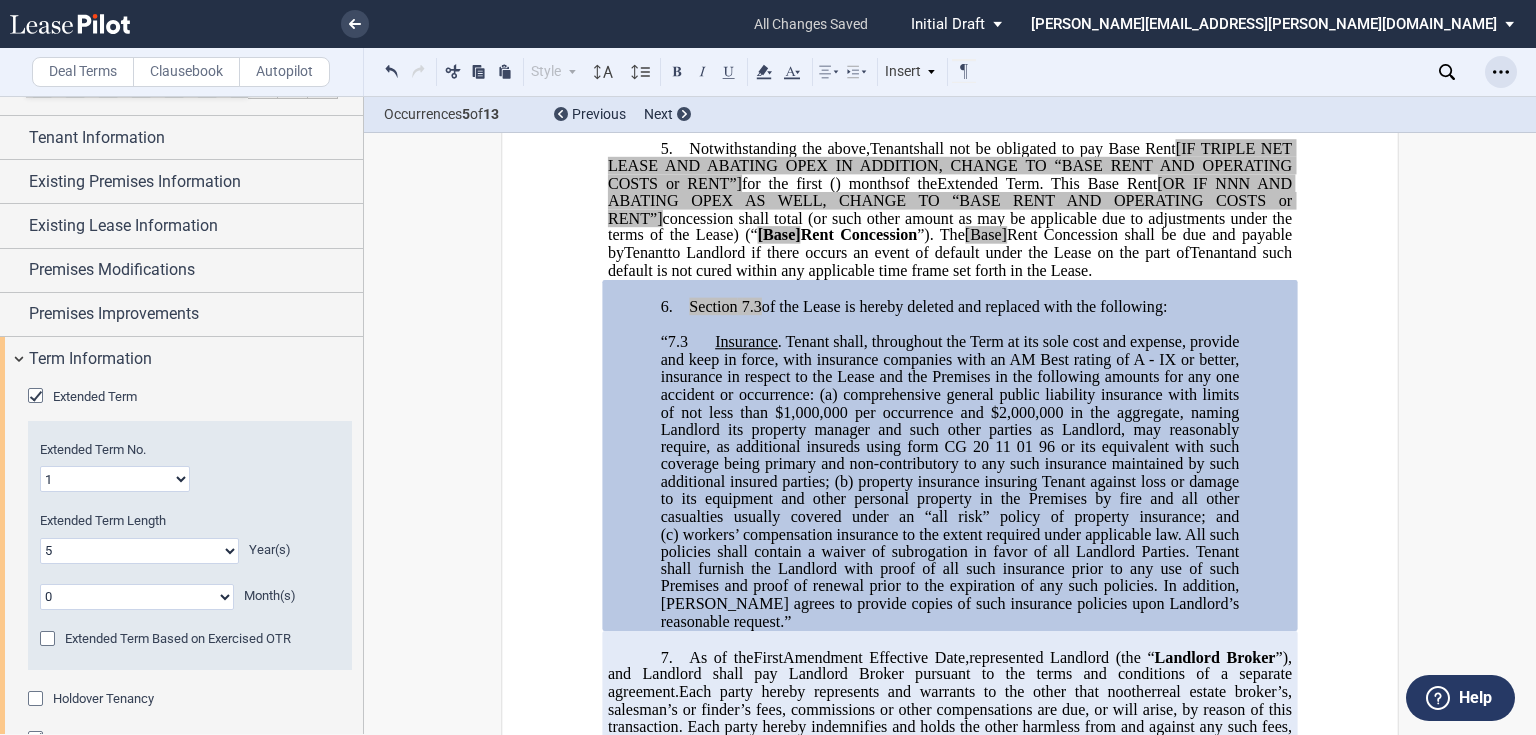 click 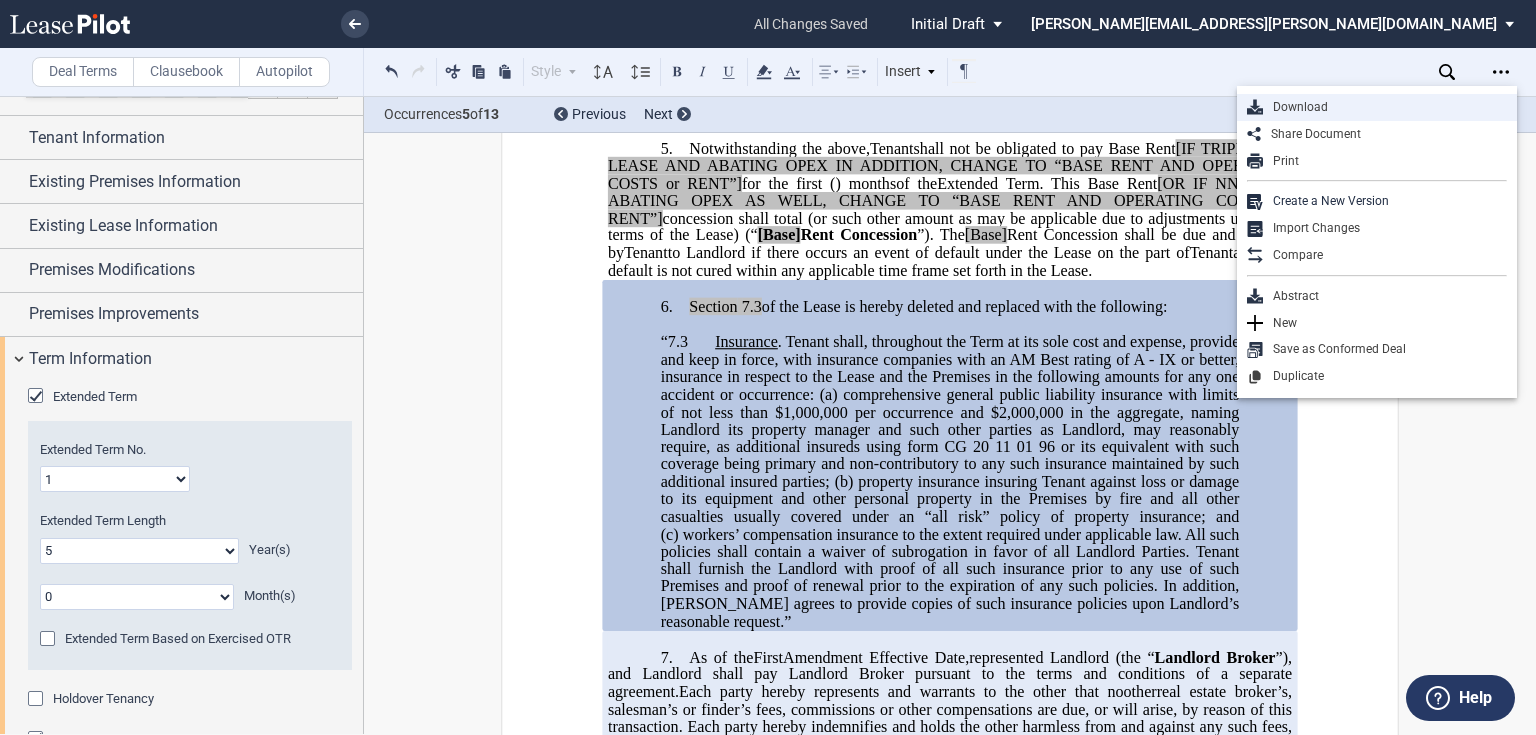 click on "Download" at bounding box center (1385, 107) 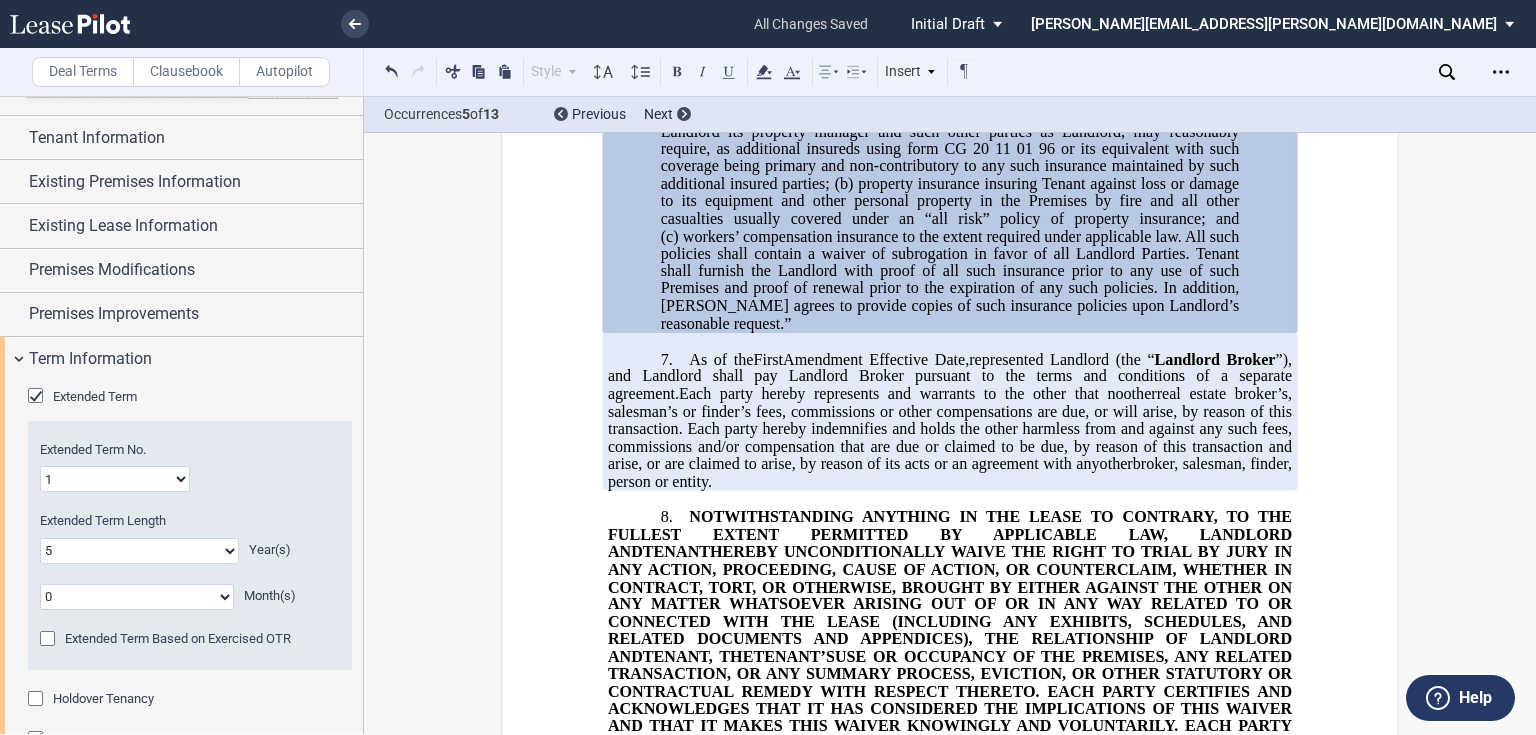 scroll, scrollTop: 1784, scrollLeft: 0, axis: vertical 